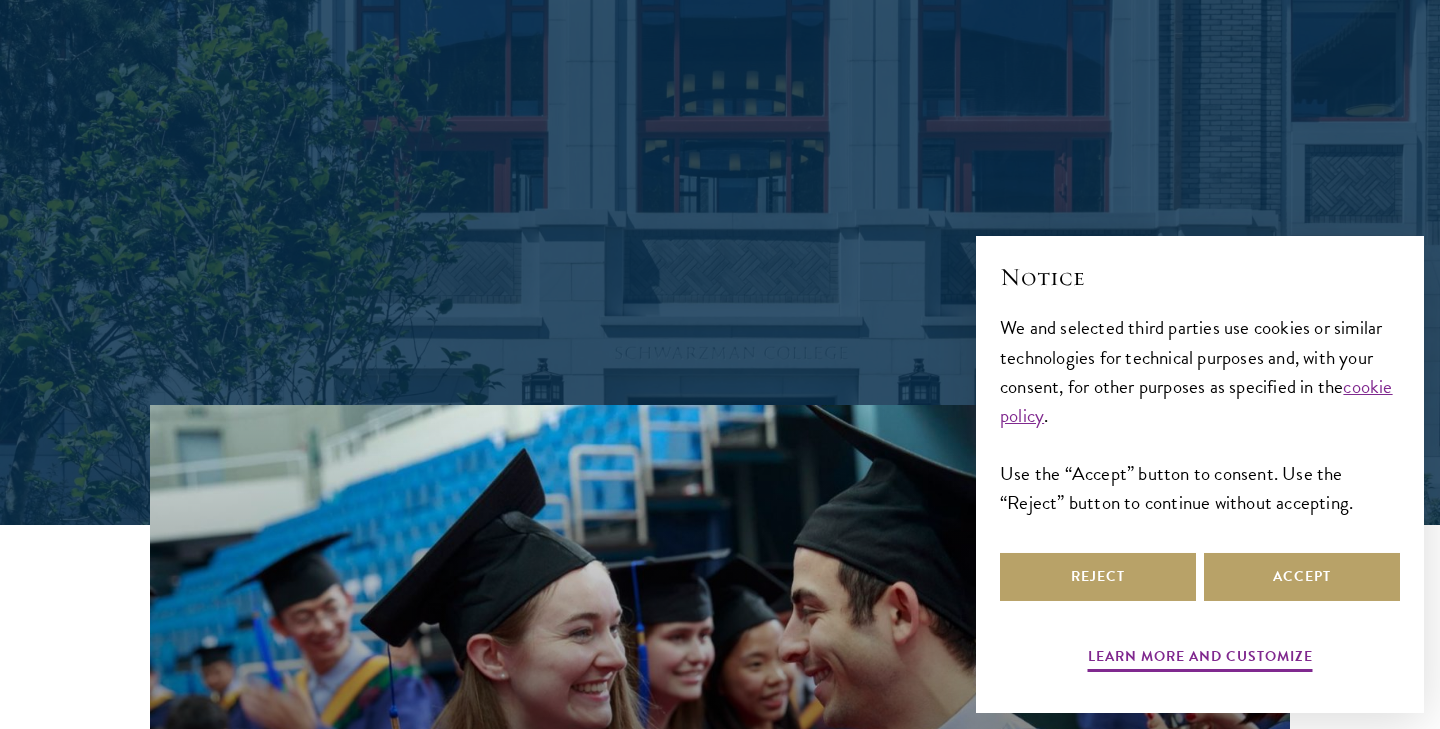 scroll, scrollTop: 308, scrollLeft: 0, axis: vertical 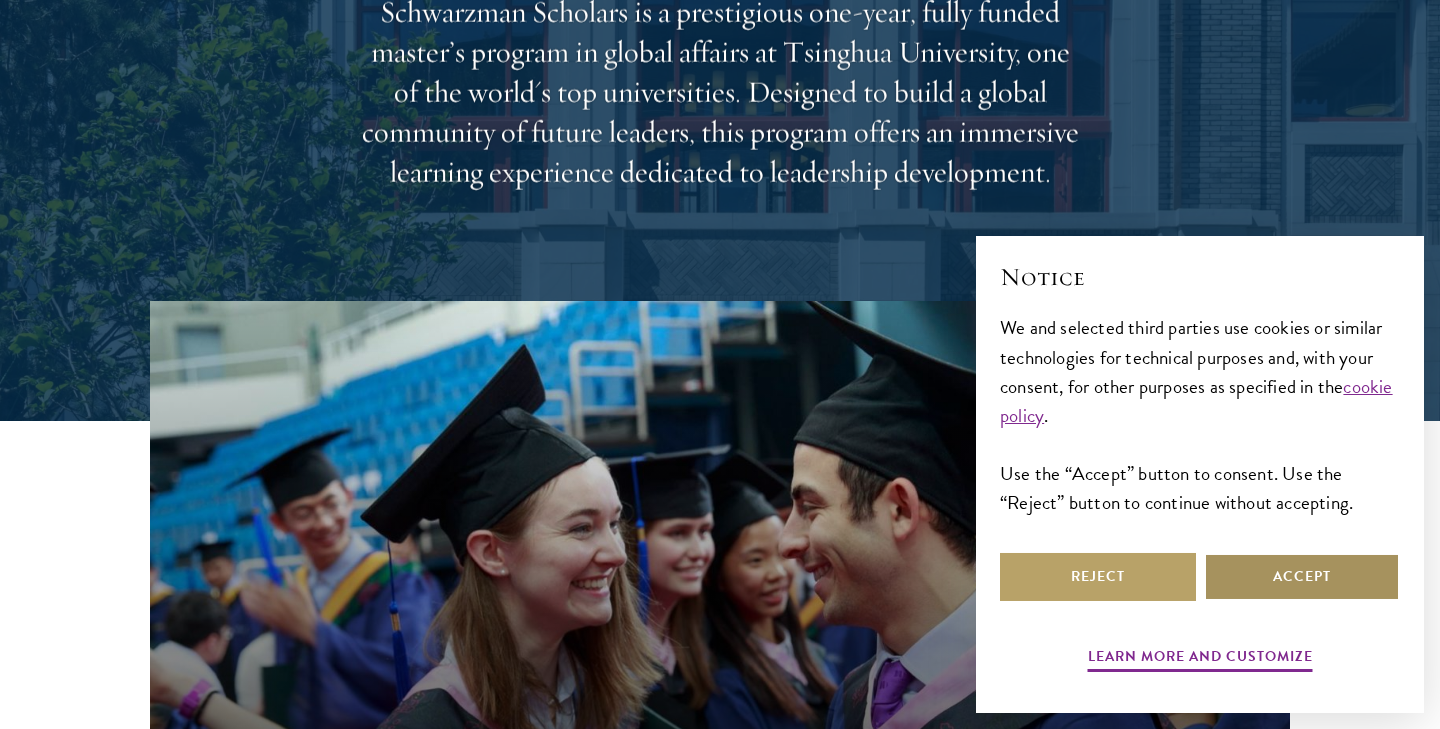 click on "Accept" at bounding box center (1302, 577) 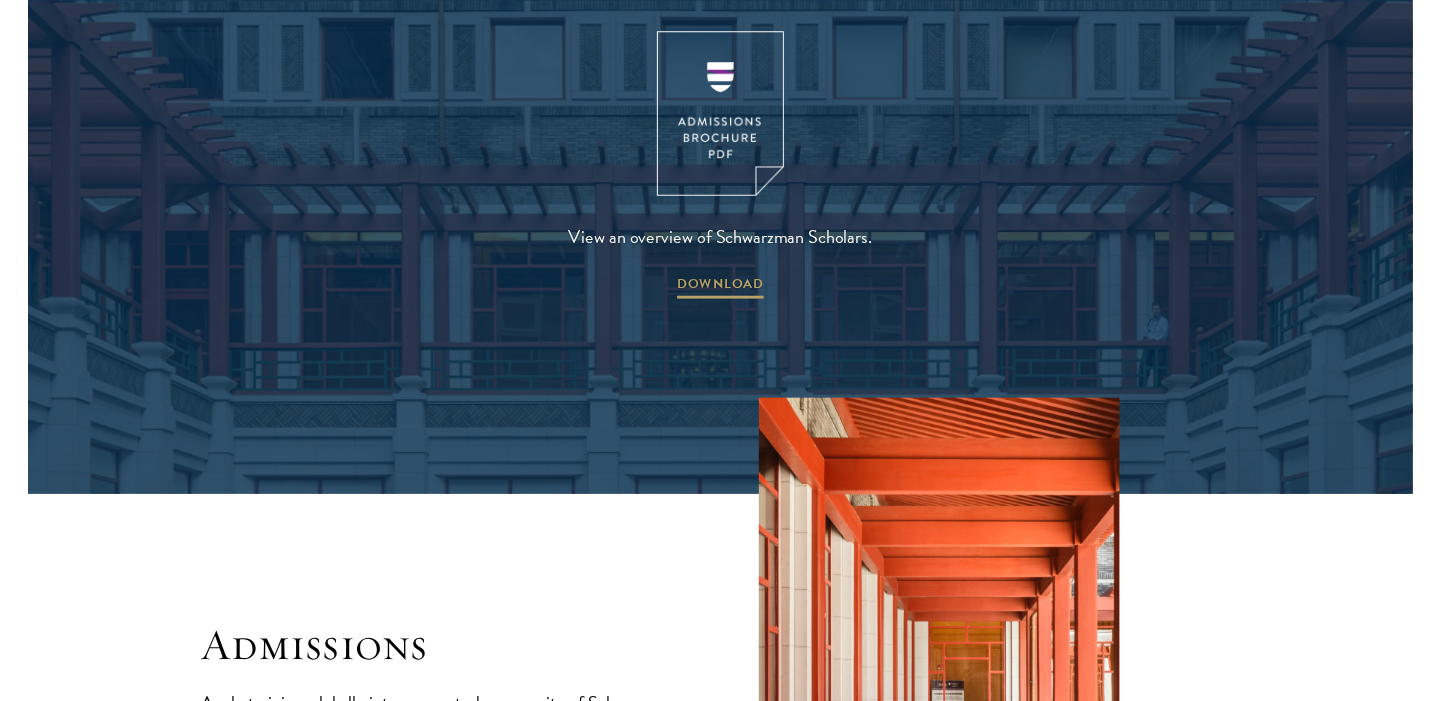 scroll, scrollTop: 2750, scrollLeft: 0, axis: vertical 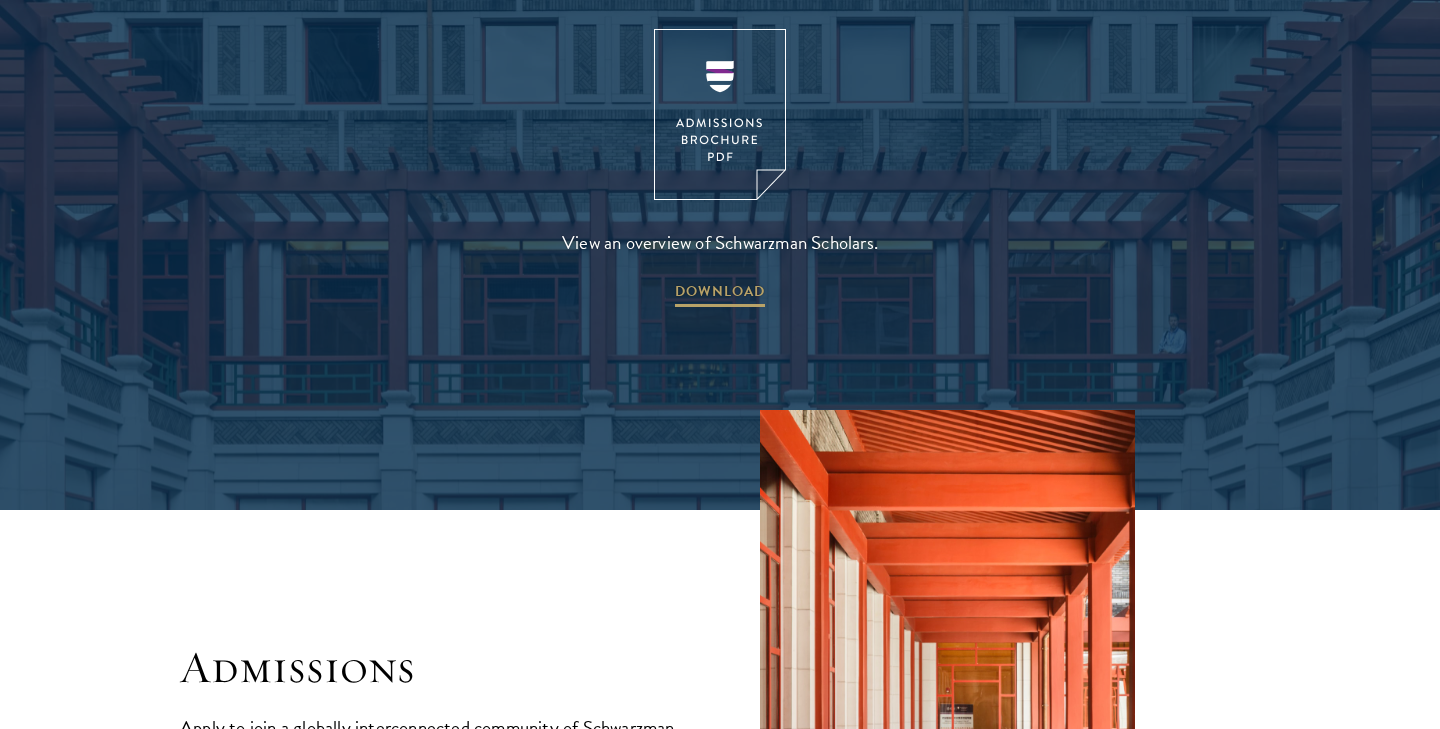 click at bounding box center [720, 114] 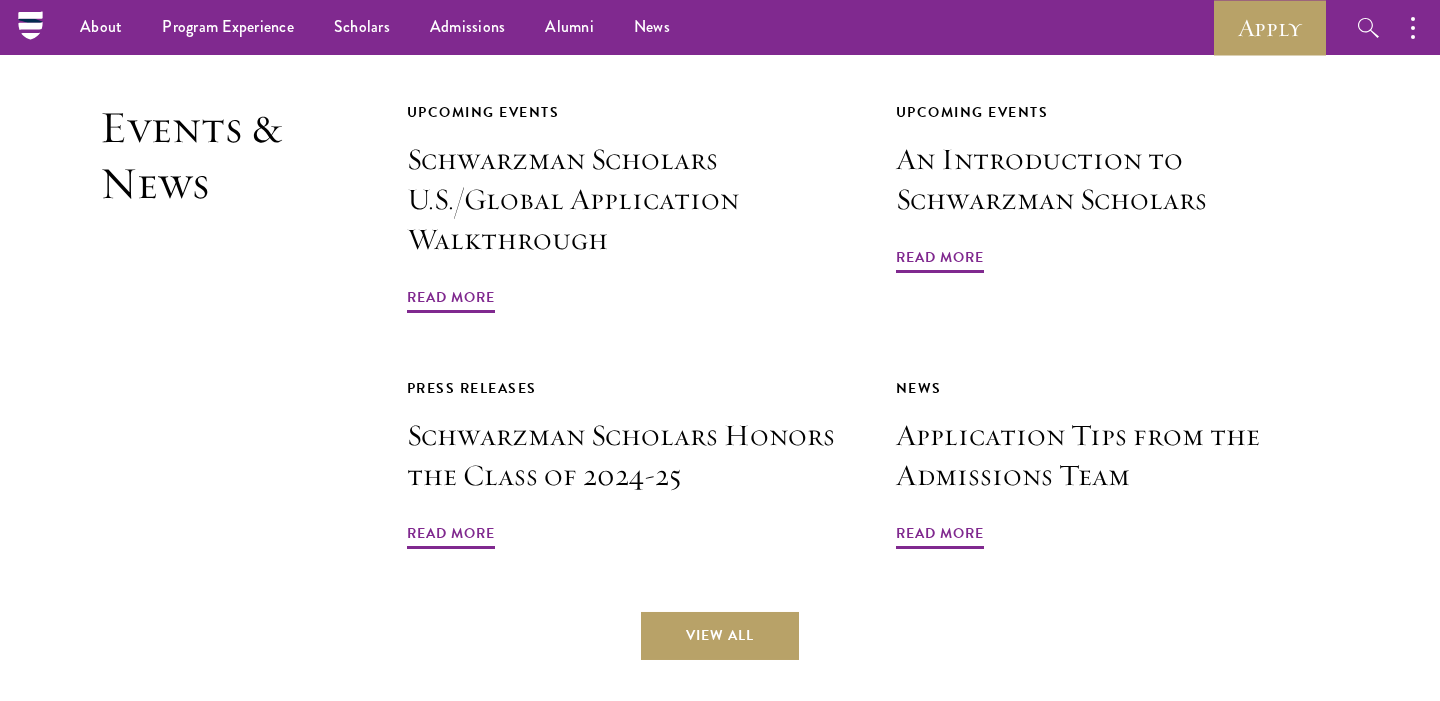 scroll, scrollTop: 4538, scrollLeft: 0, axis: vertical 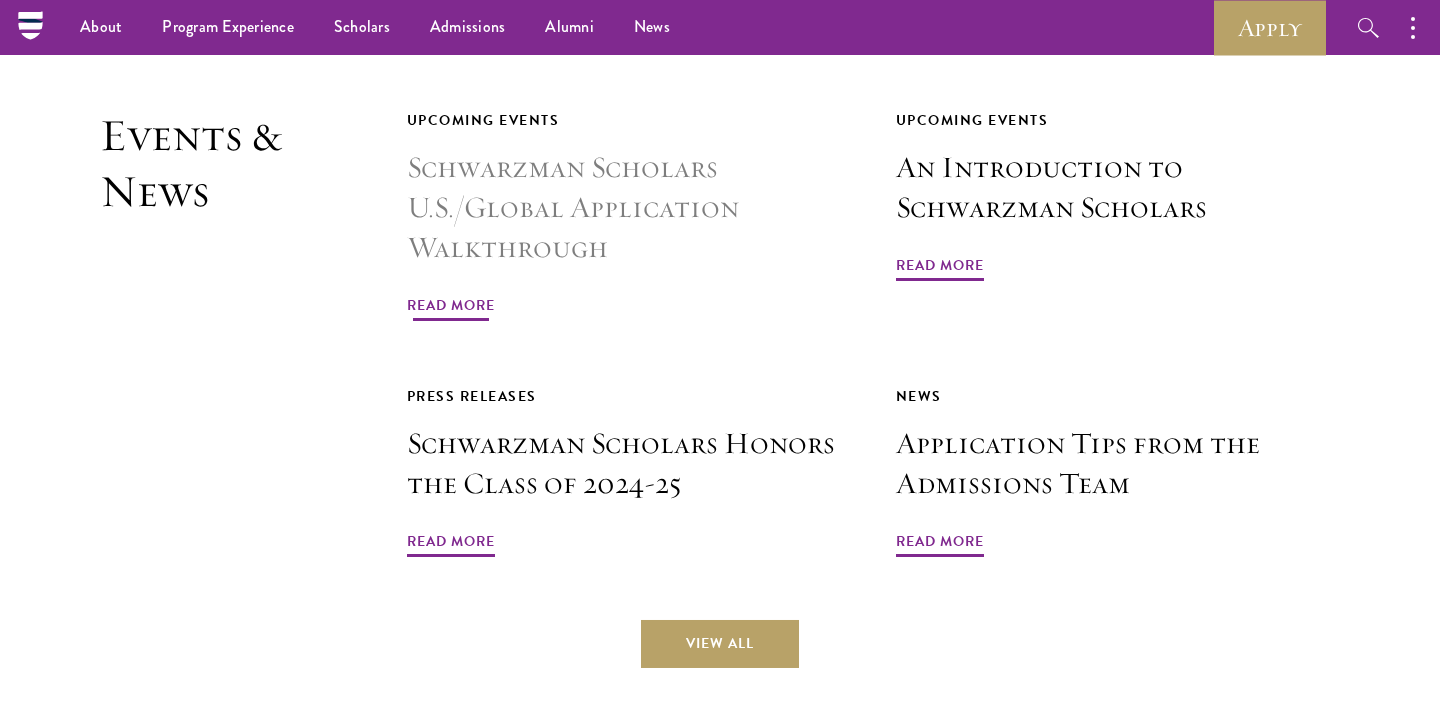 click on "Read More" at bounding box center [451, 308] 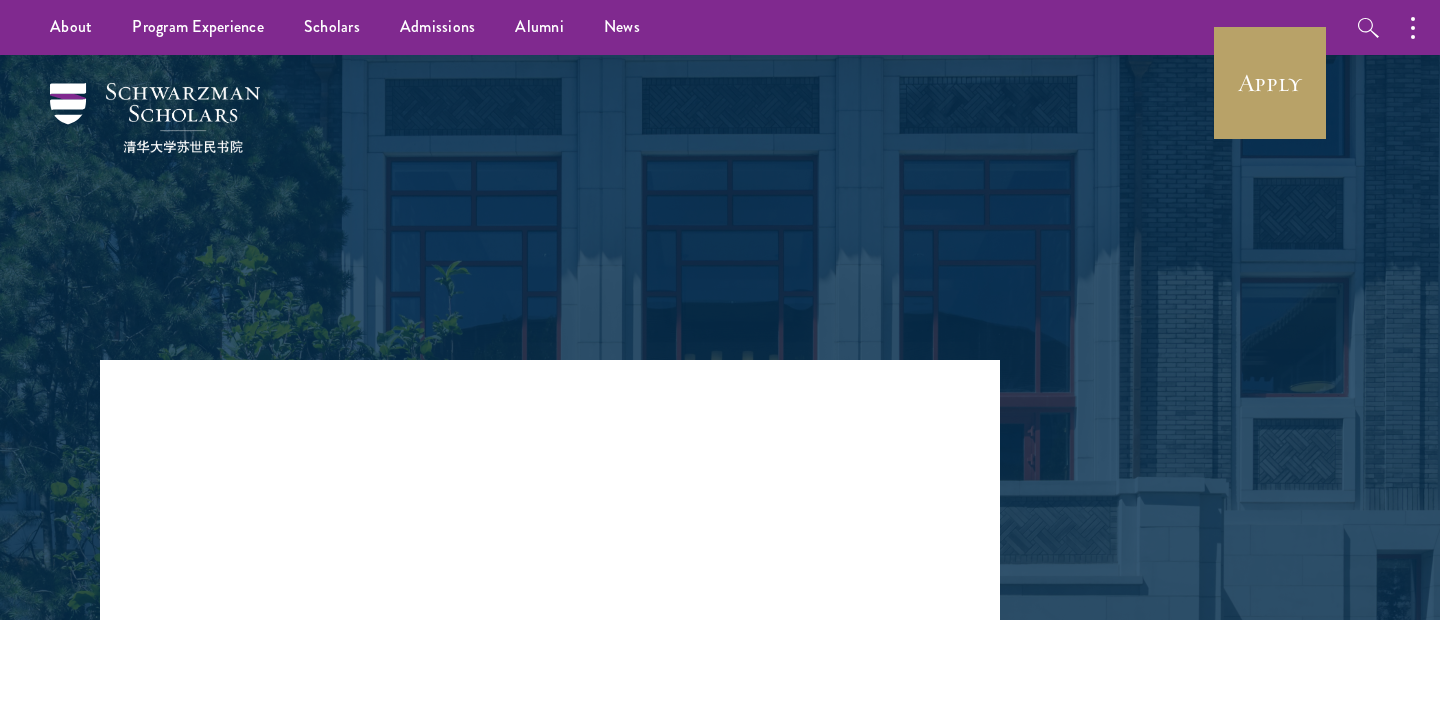 scroll, scrollTop: 0, scrollLeft: 0, axis: both 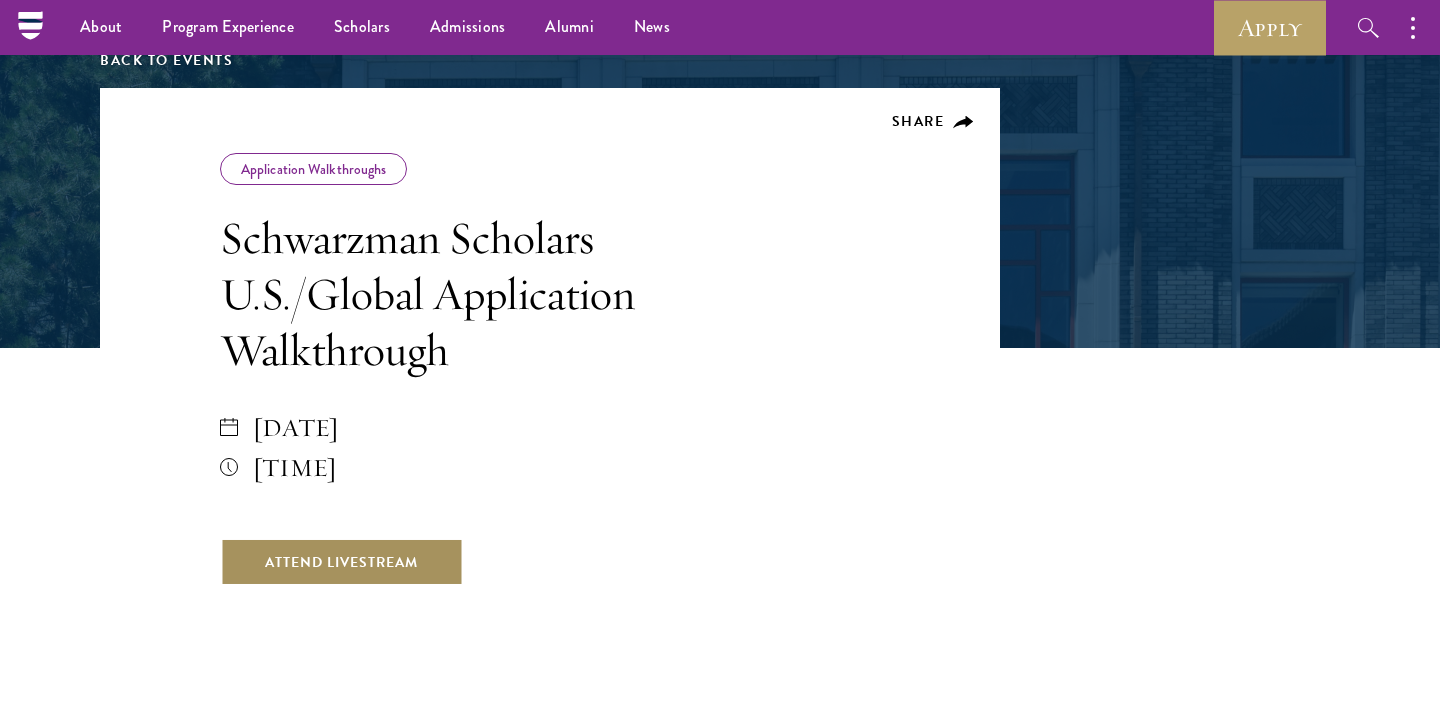 click on "Attend Livestream" at bounding box center [341, 562] 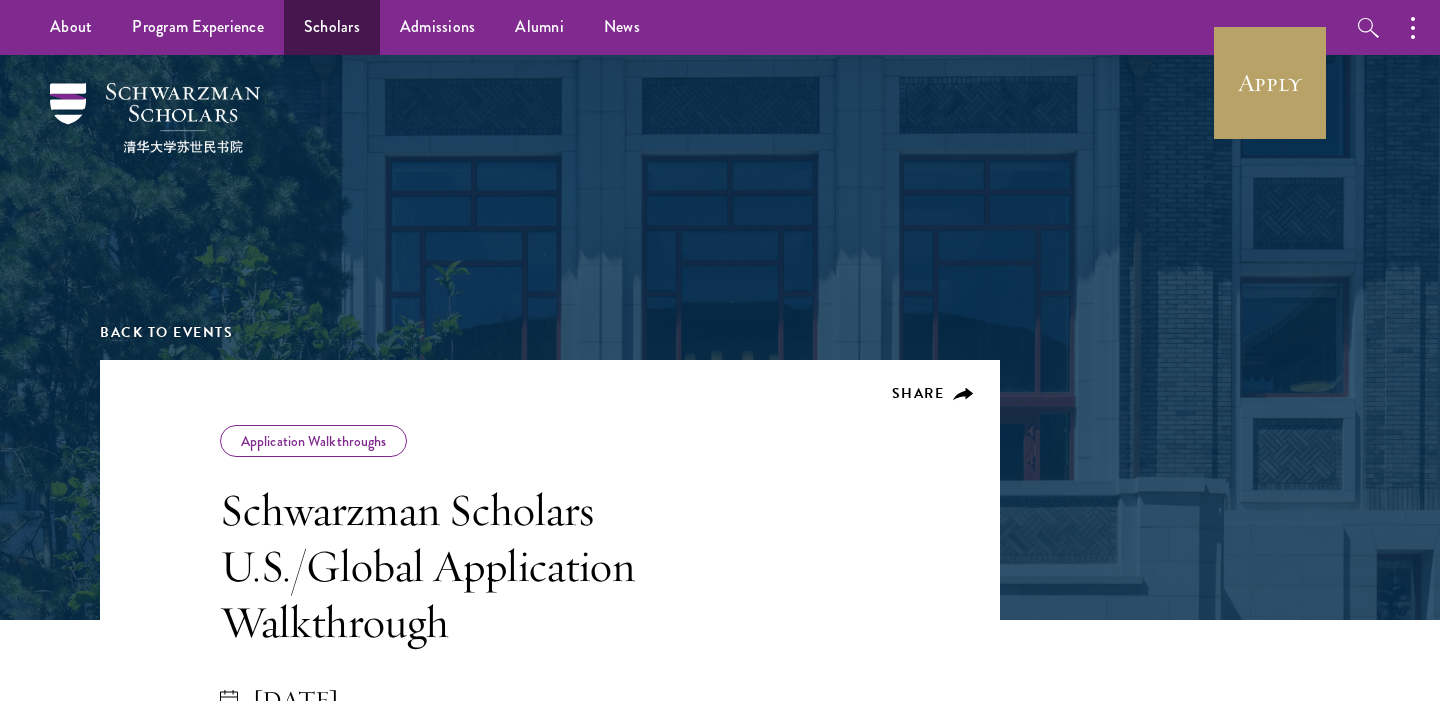 scroll, scrollTop: 0, scrollLeft: 0, axis: both 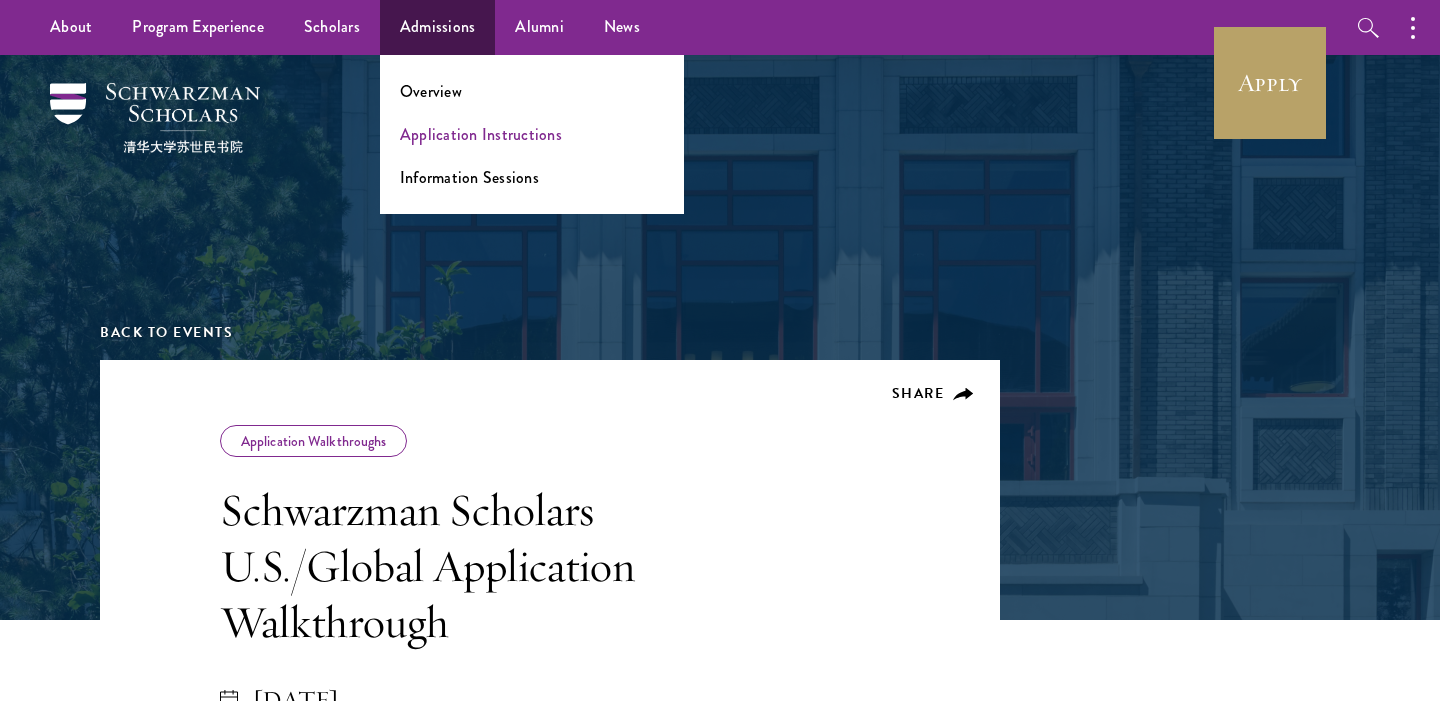 click on "Application Instructions" at bounding box center [481, 134] 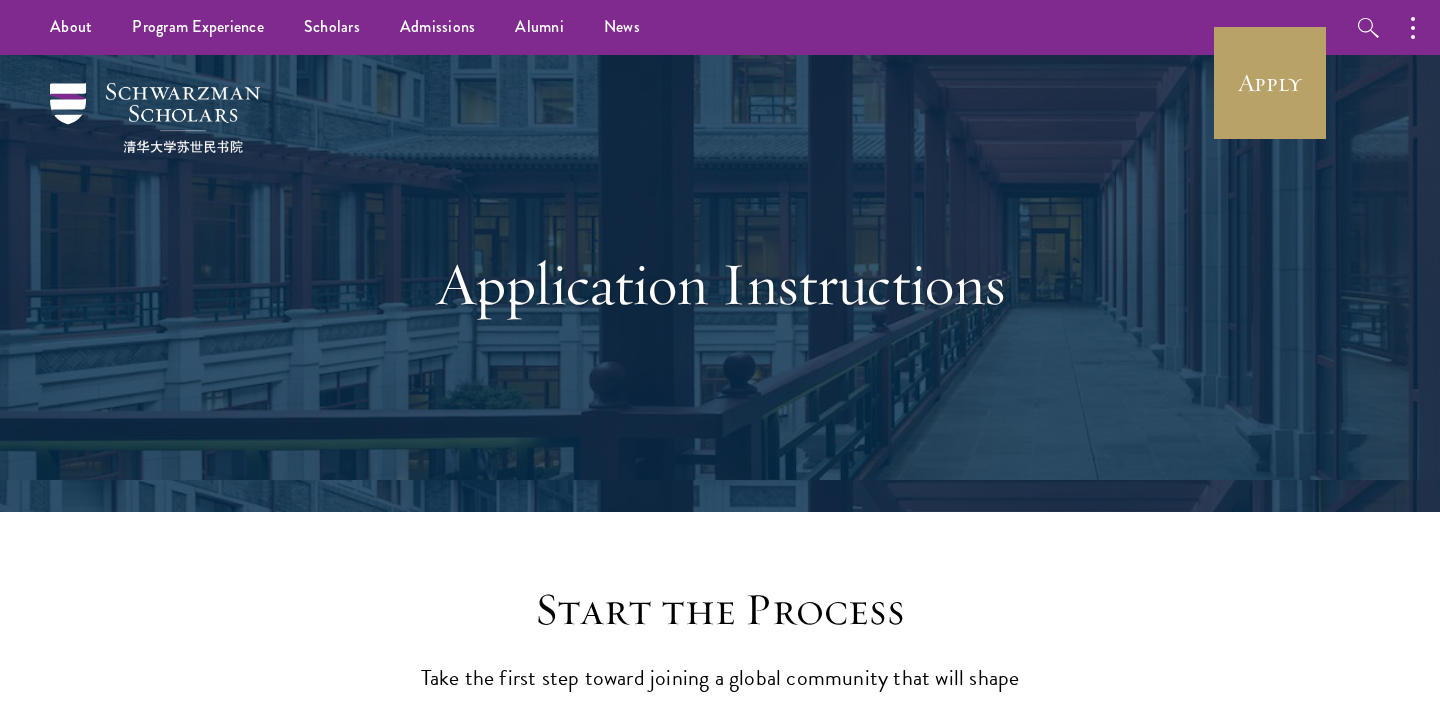 scroll, scrollTop: 0, scrollLeft: 0, axis: both 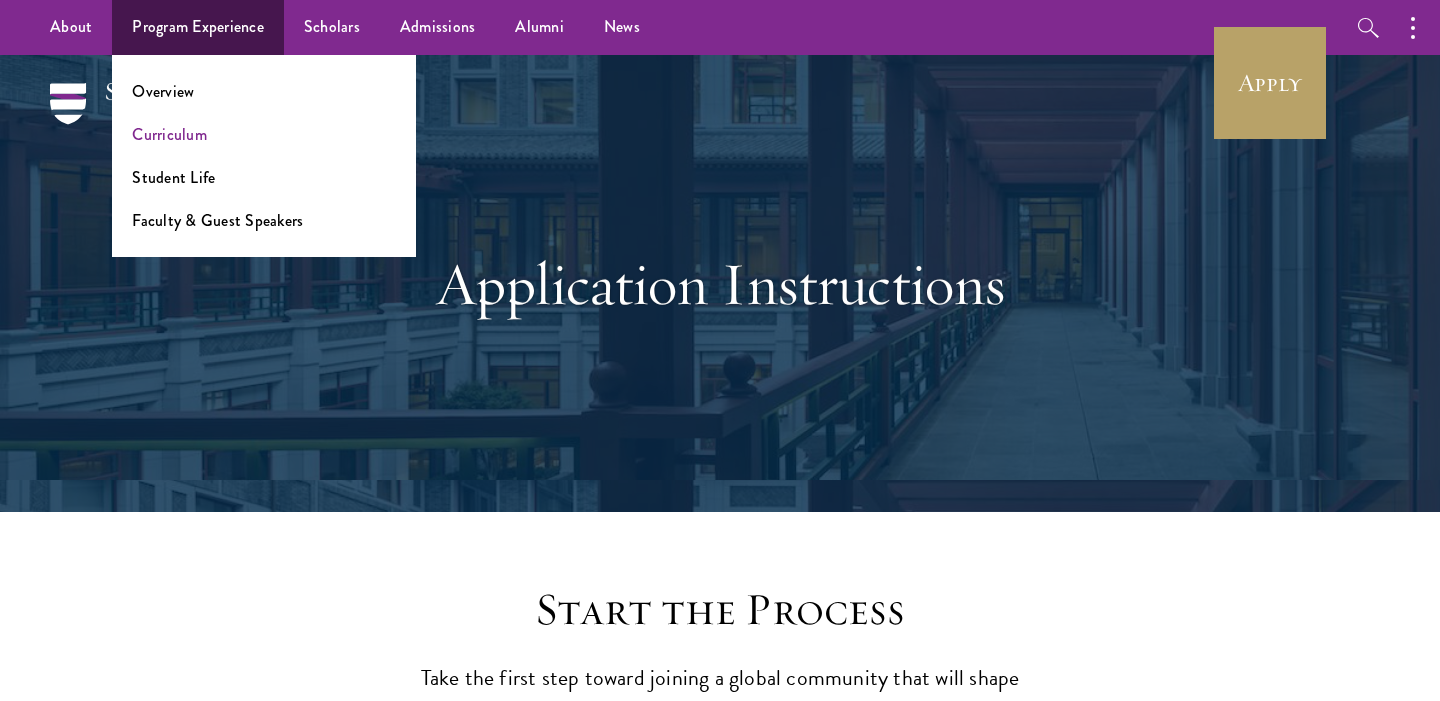 click on "Curriculum" at bounding box center [169, 134] 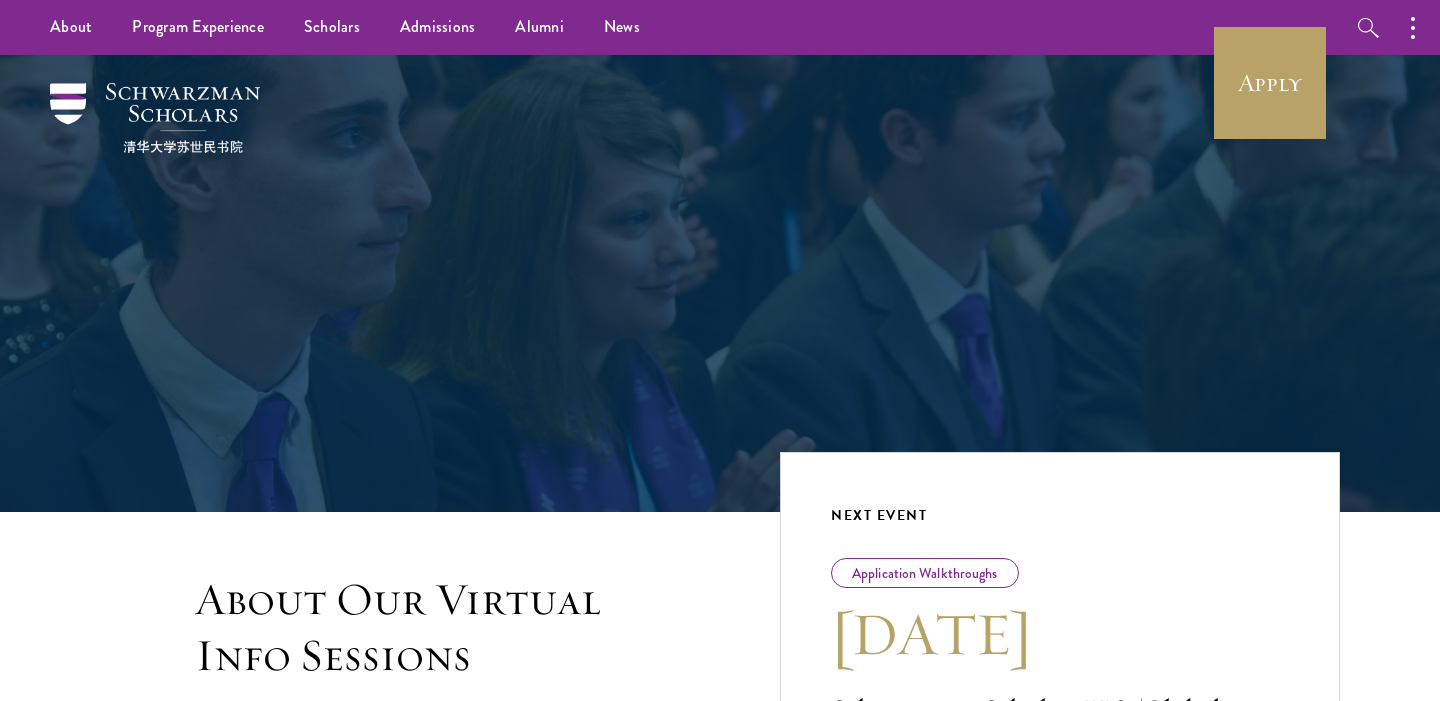 scroll, scrollTop: 0, scrollLeft: 0, axis: both 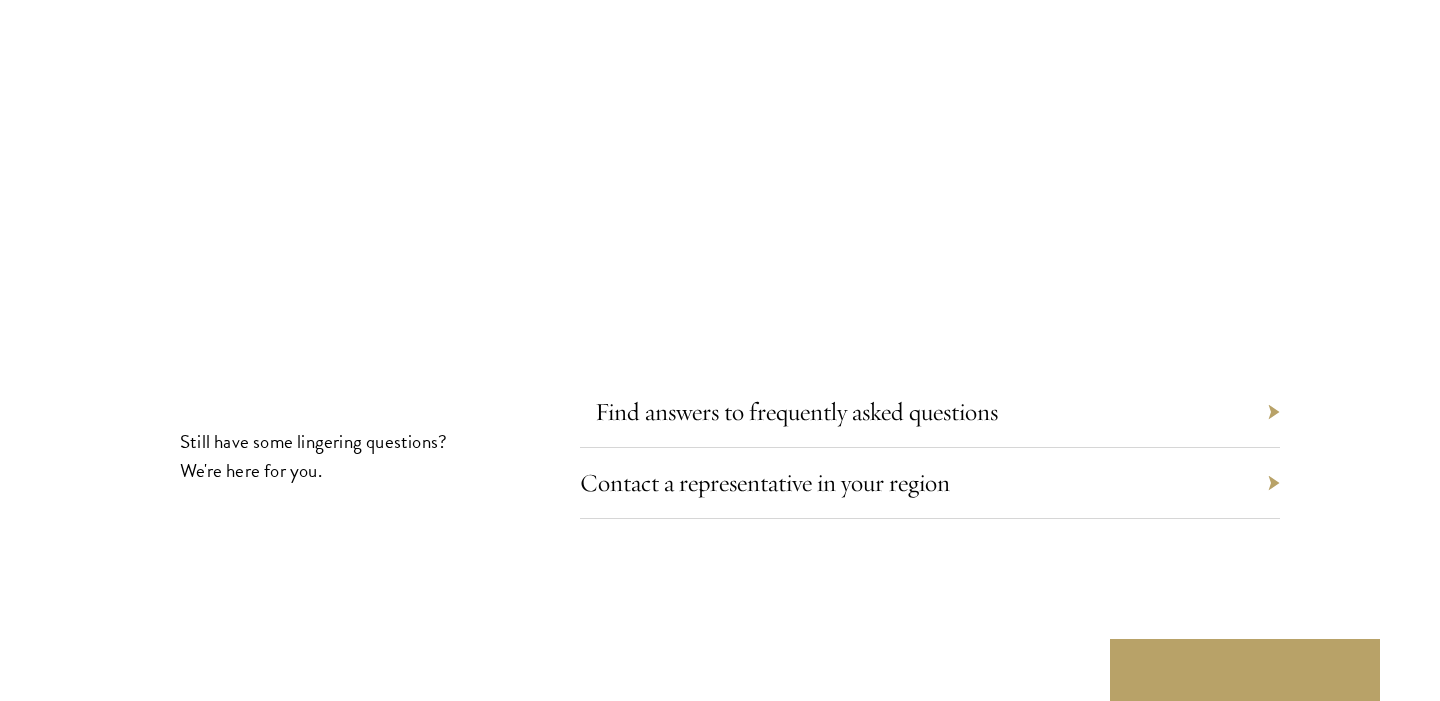 click on "Find answers to frequently asked questions" at bounding box center [796, 411] 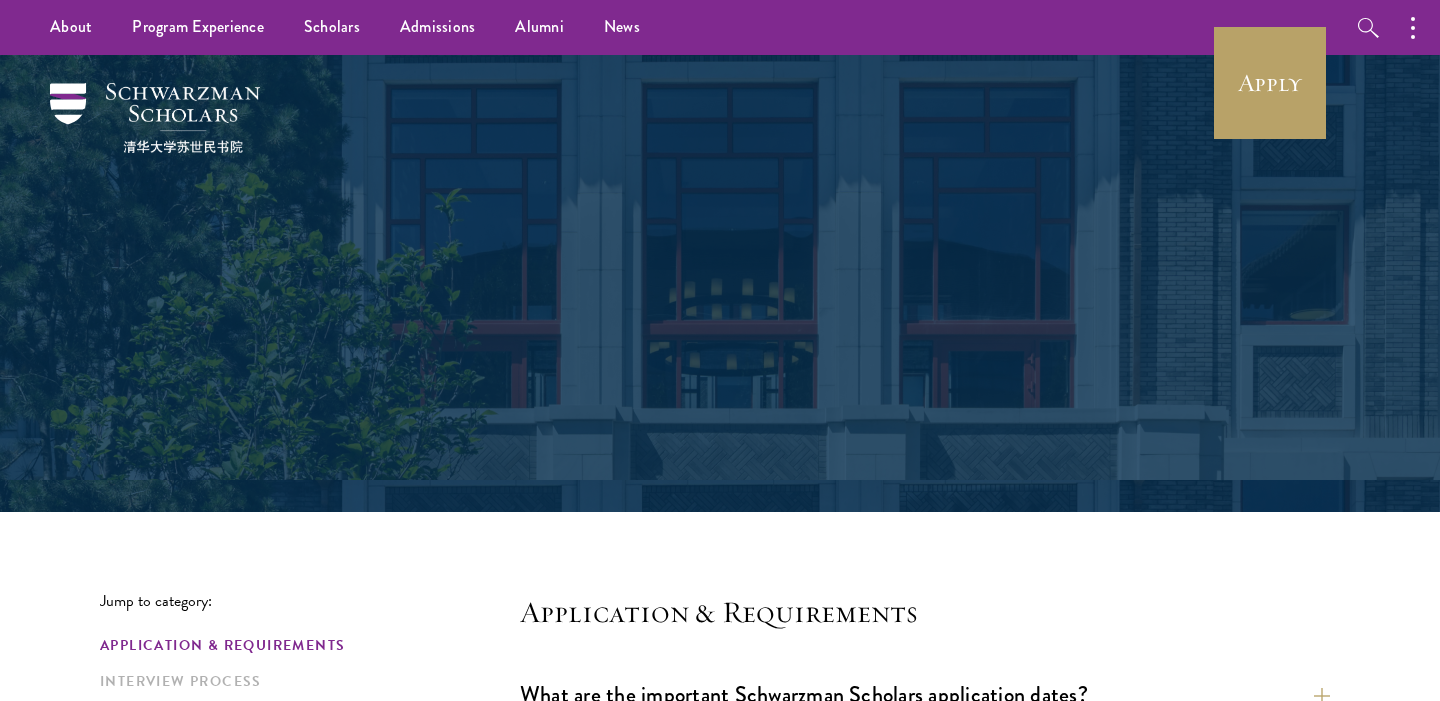 scroll, scrollTop: 0, scrollLeft: 0, axis: both 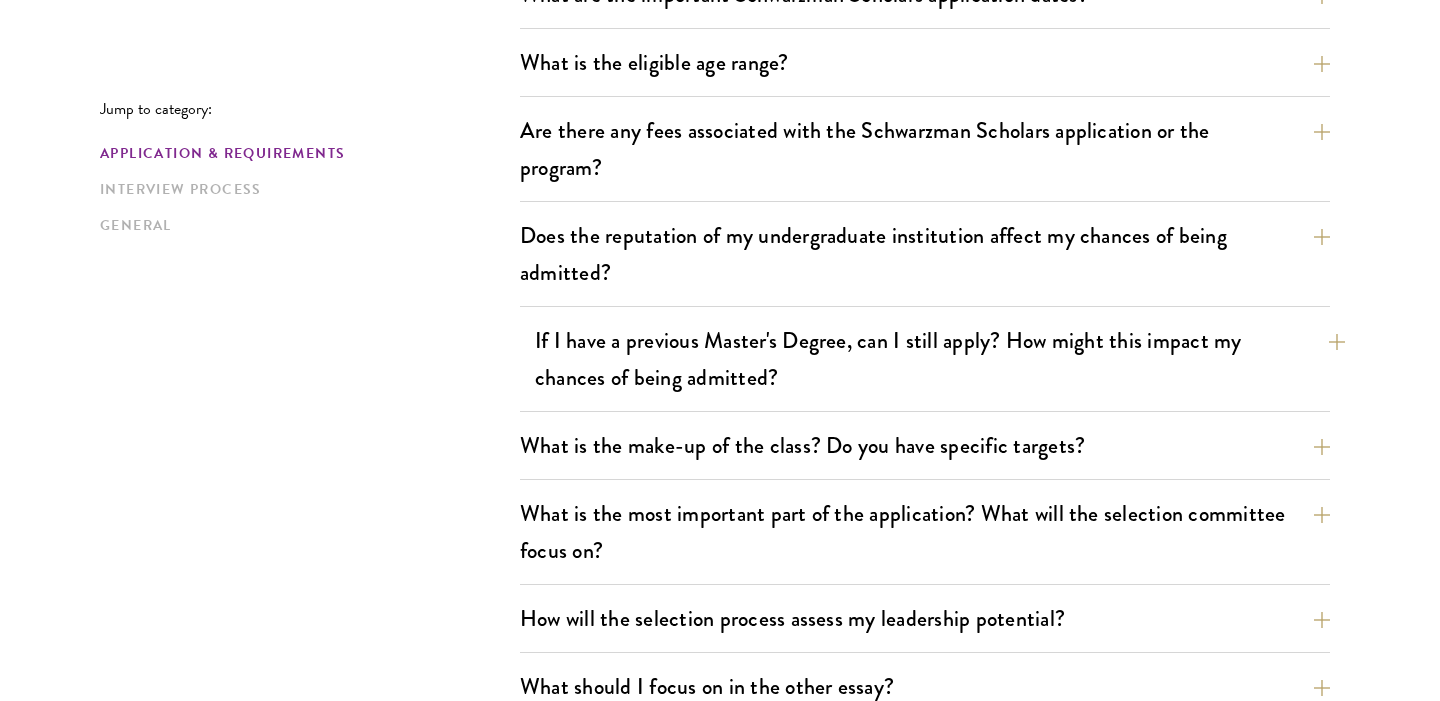 click on "If I have a previous Master's Degree, can I still apply? How might this impact my chances of being admitted?" at bounding box center (940, 359) 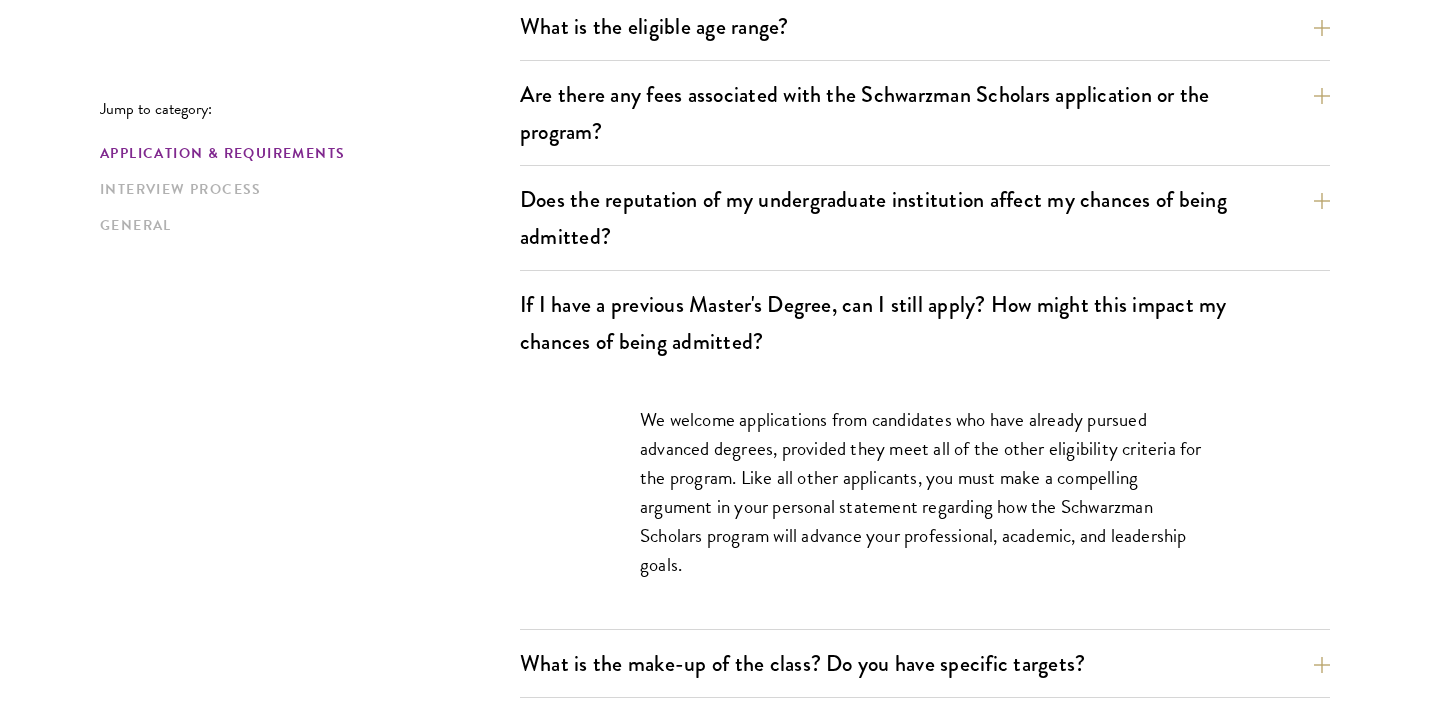 scroll, scrollTop: 739, scrollLeft: 0, axis: vertical 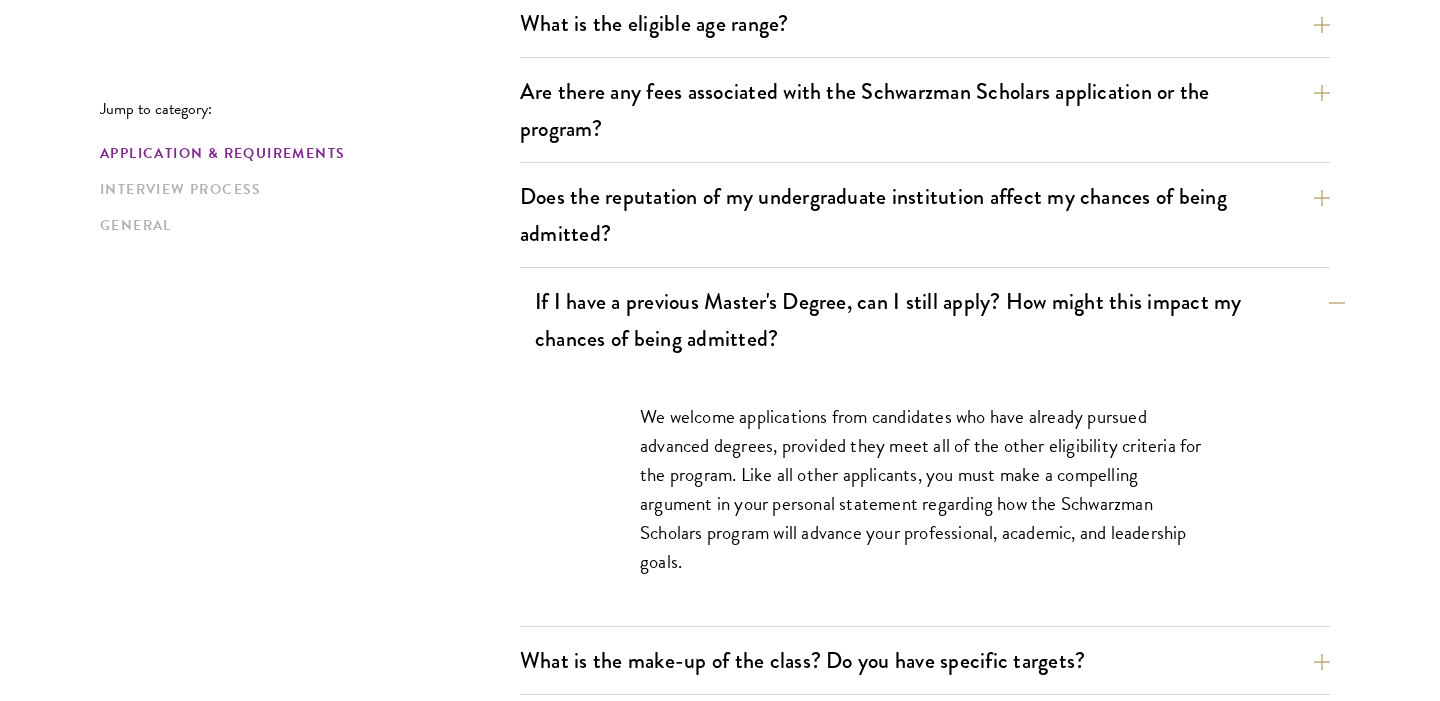 click on "If I have a previous Master's Degree, can I still apply? How might this impact my chances of being admitted?" at bounding box center [940, 320] 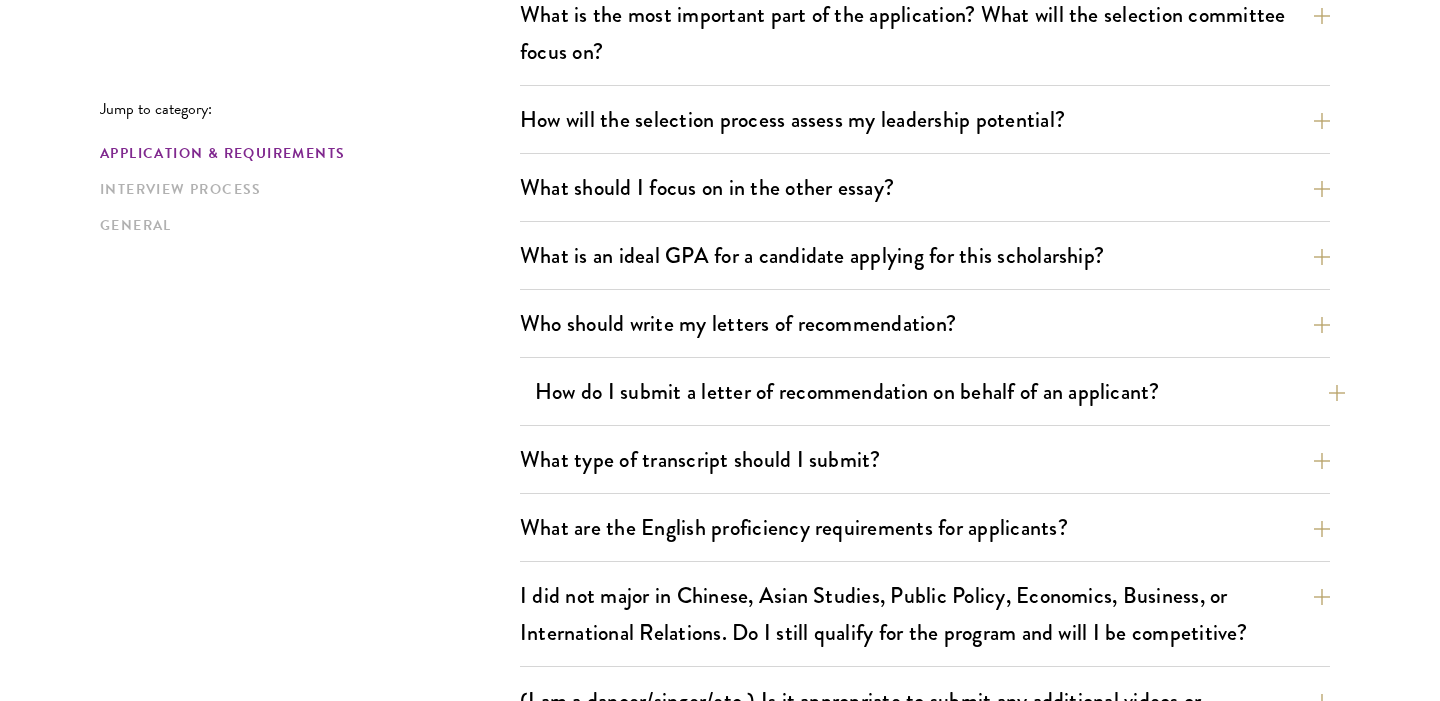scroll, scrollTop: 1202, scrollLeft: 0, axis: vertical 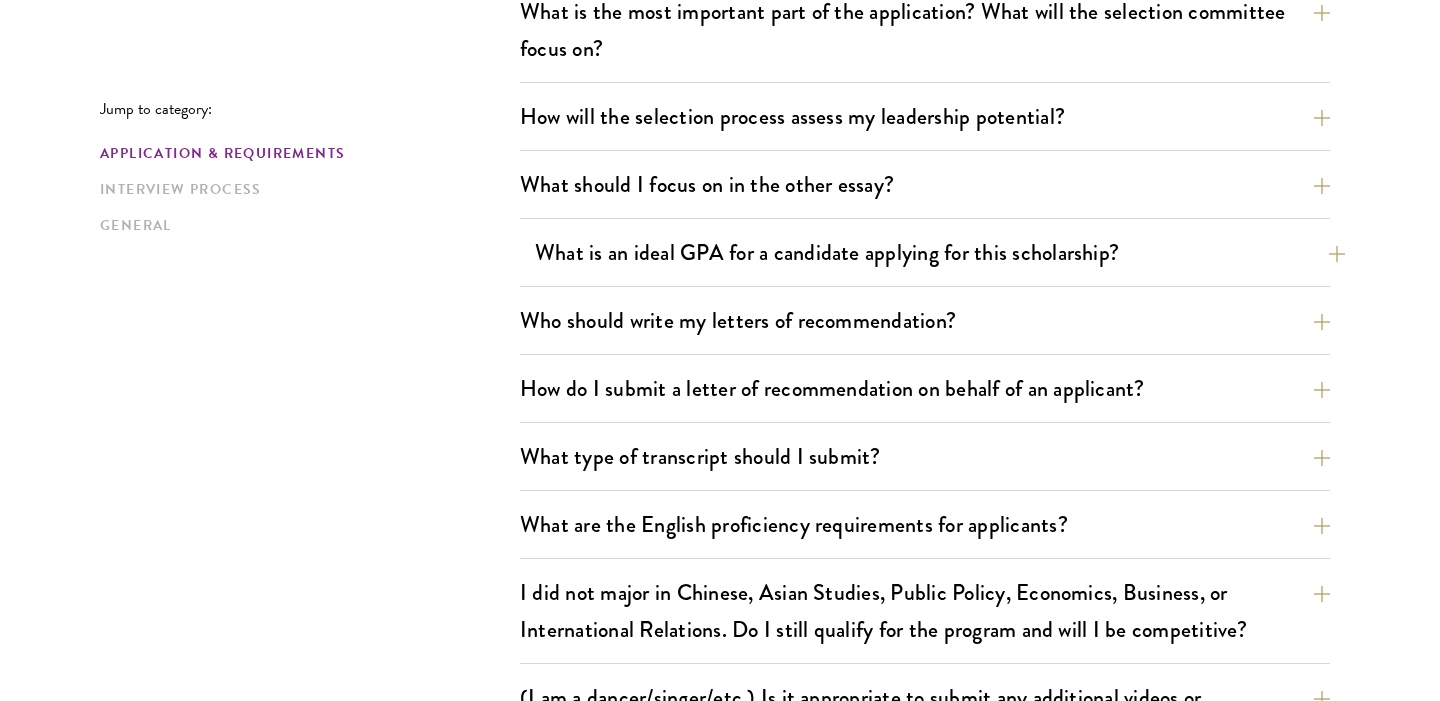 click on "What is an ideal GPA for a candidate applying for this scholarship?" at bounding box center [940, 252] 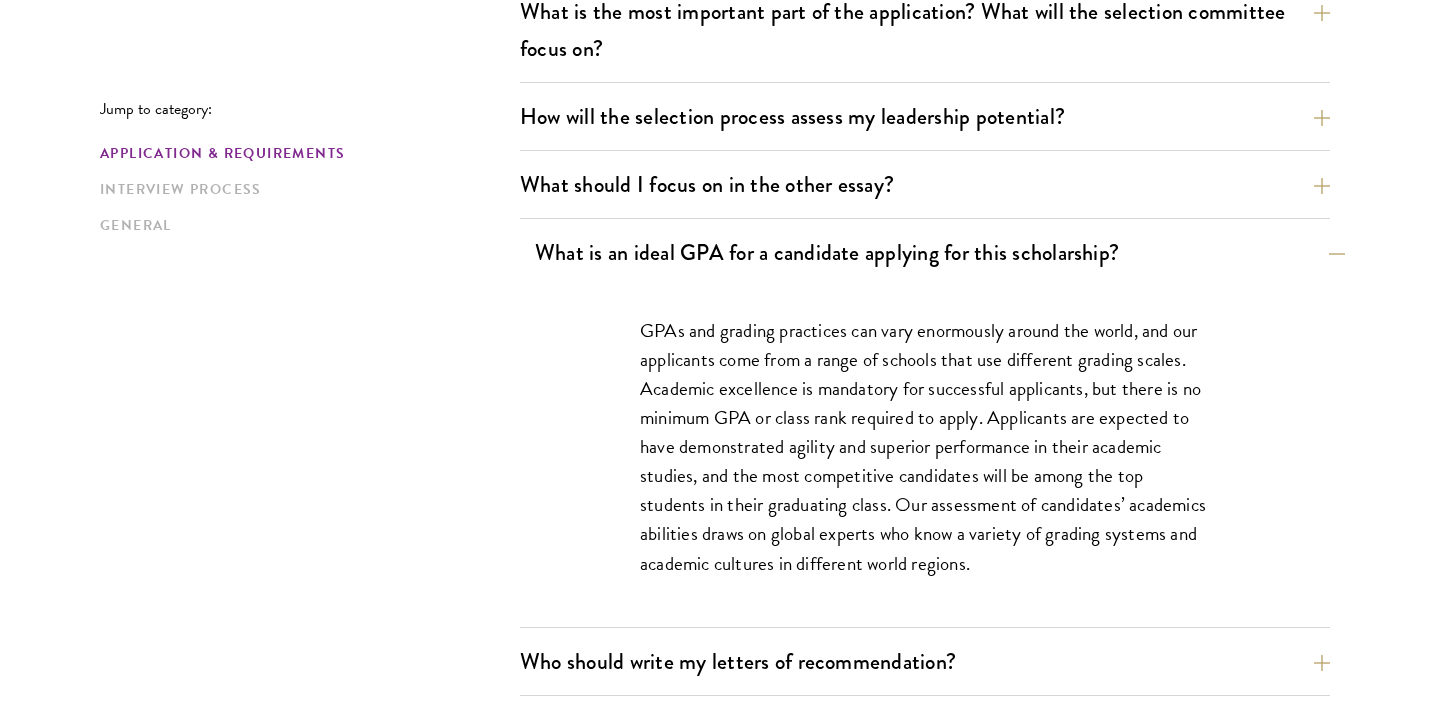 click on "What is an ideal GPA for a candidate applying for this scholarship?" at bounding box center (940, 252) 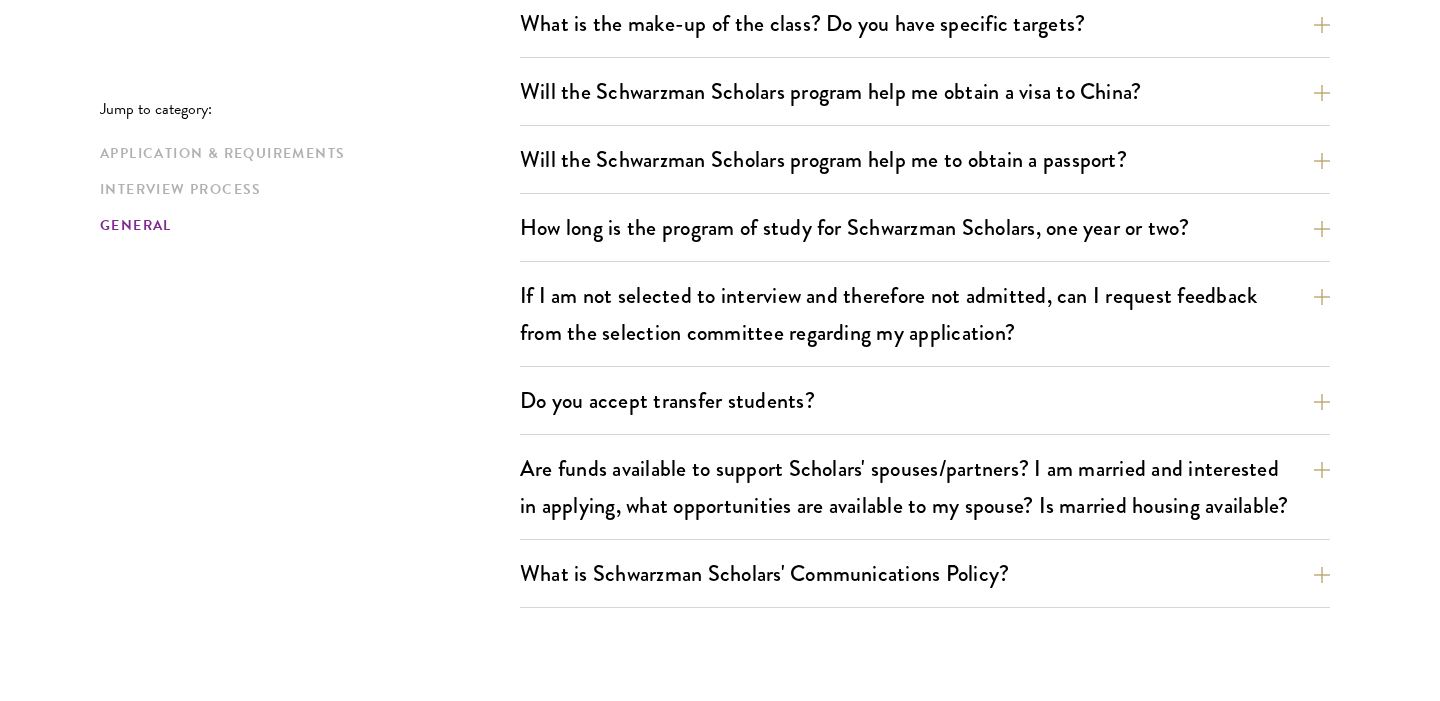 scroll, scrollTop: 3042, scrollLeft: 0, axis: vertical 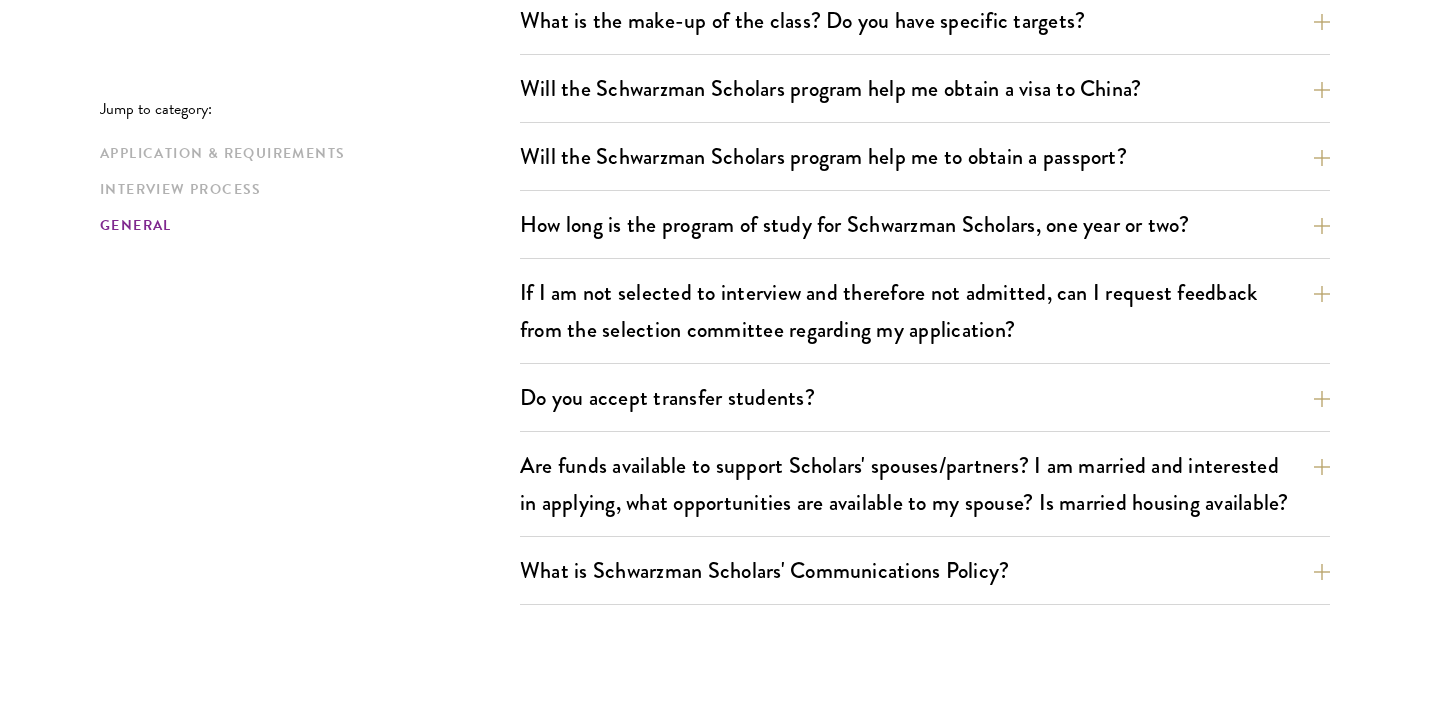 click on "What is the make-up of the class? Do you have specific targets?
The only firm targets are broad: 40% of the class will come from the United States, 20% from China, and 40% from the rest of the world; we will build a diverse geographic mix within each broad category but will not commit to specific national or regional targets beyond those listed above. We also expect that because of the diversity of Tsinghua’s campus, the interactions between Scholars and students from China and other countries will be much higher than the percentages suggest. The selection process also produces a class that is diverse in terms of nationalities, academic interests, gender, professional goals and other factors, to ensure multiple perspectives in the classroom and a diverse Schwarzman Scholars alumni network in the future.
Will the Schwarzman Scholars program help me obtain a visa to China?
for details." at bounding box center (925, 301) 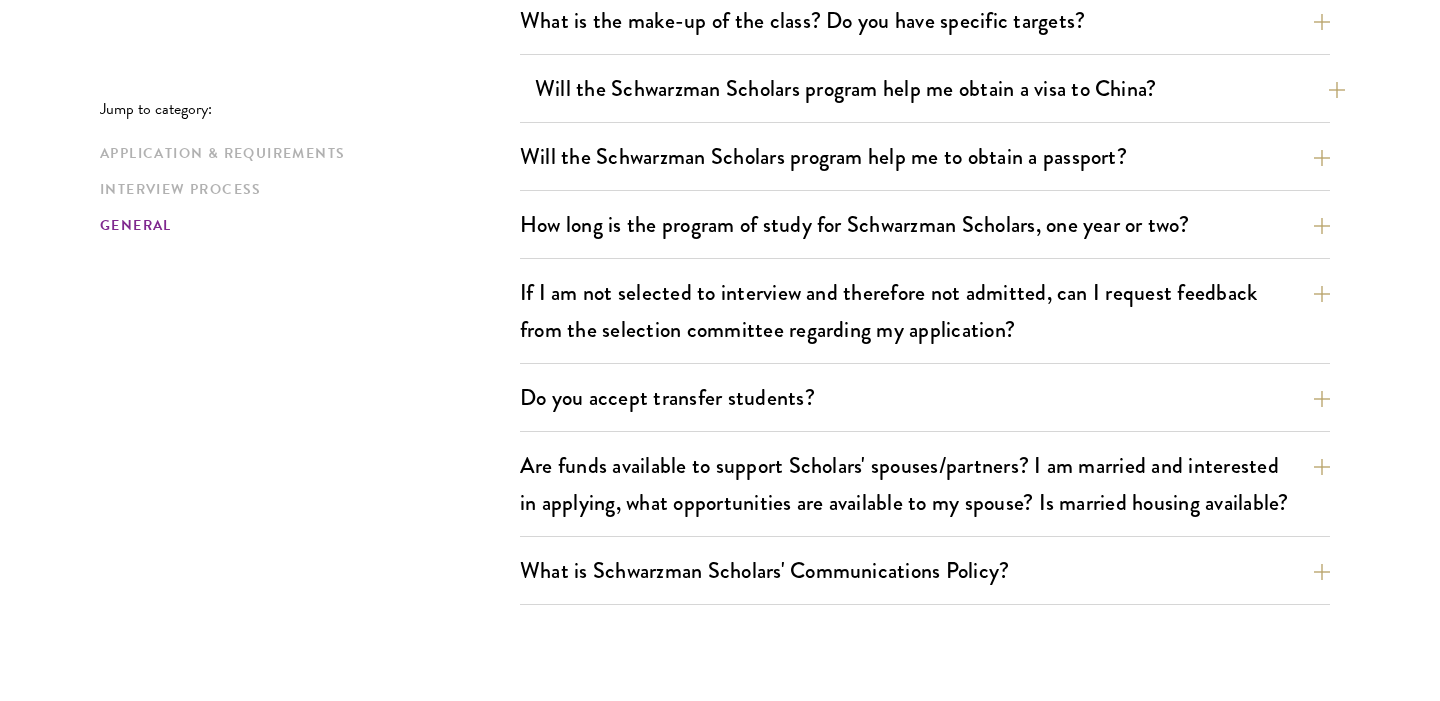 click on "Will the Schwarzman Scholars program help me obtain a visa to China?" at bounding box center (940, 88) 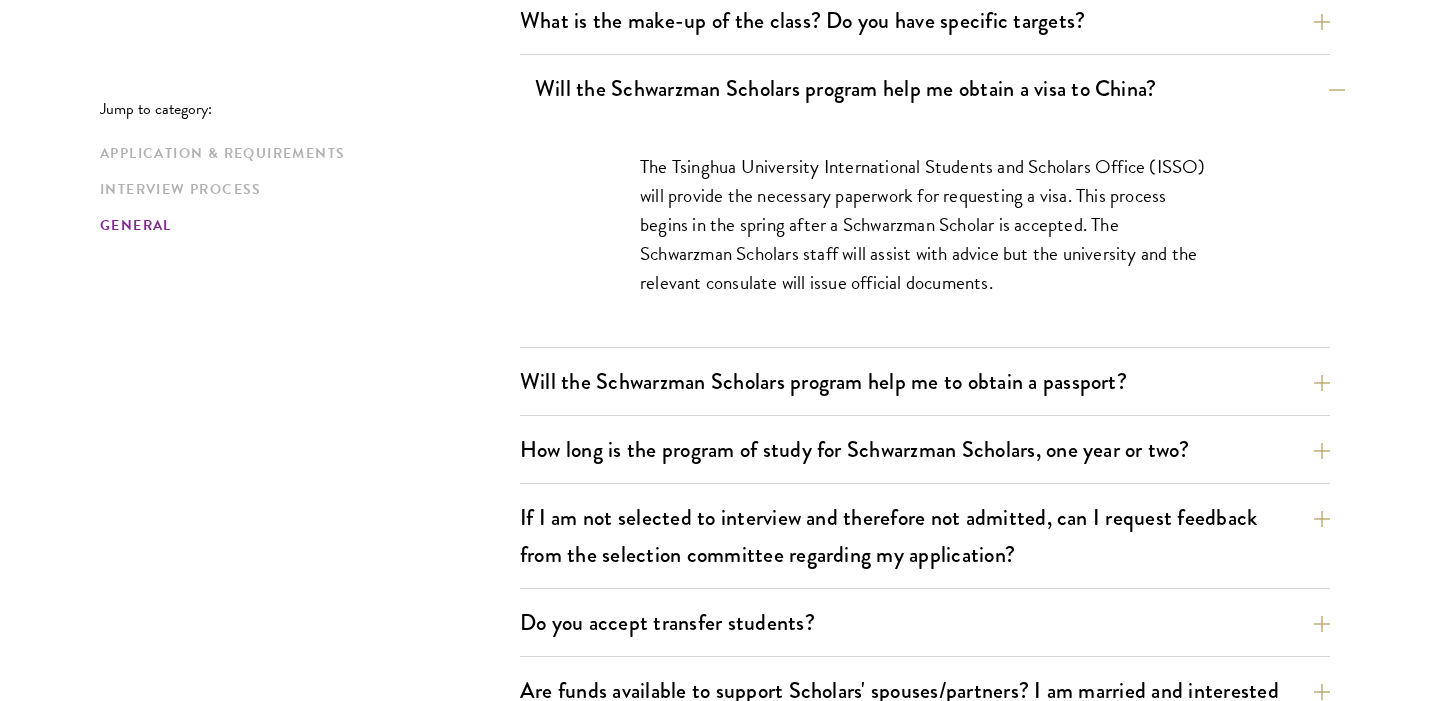 click on "Will the Schwarzman Scholars program help me obtain a visa to China?" at bounding box center (940, 88) 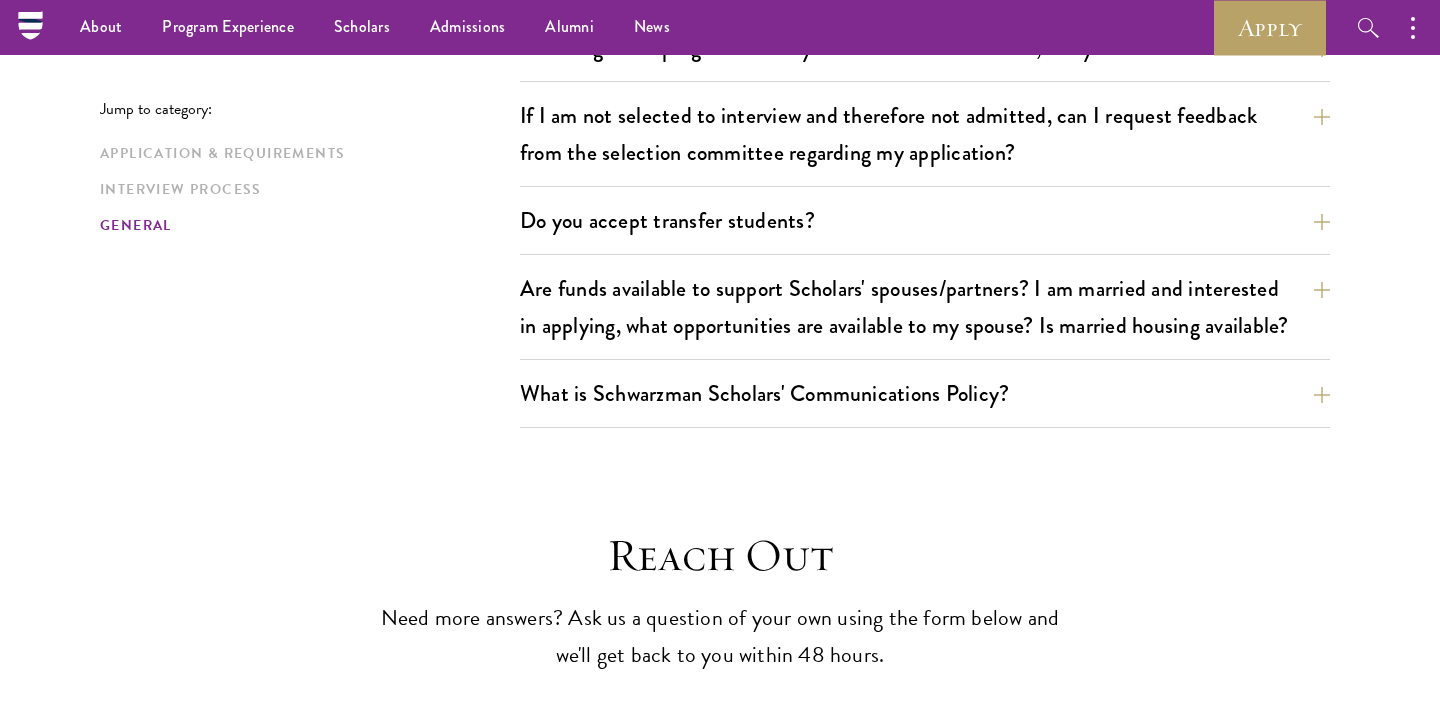 scroll, scrollTop: 3212, scrollLeft: 0, axis: vertical 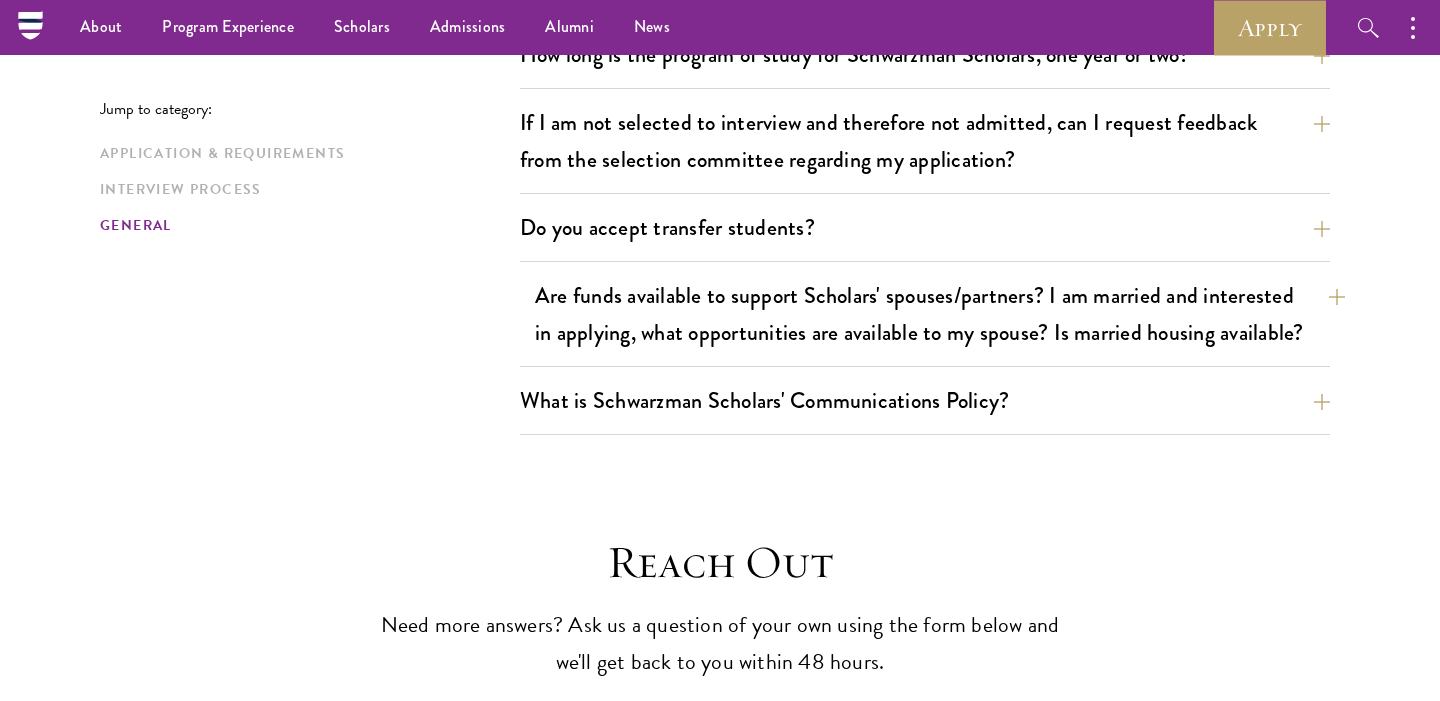click on "Are funds available to support Scholars' spouses/partners? I am married and interested in applying, what opportunities are available to my spouse? Is married housing available?" at bounding box center (940, 314) 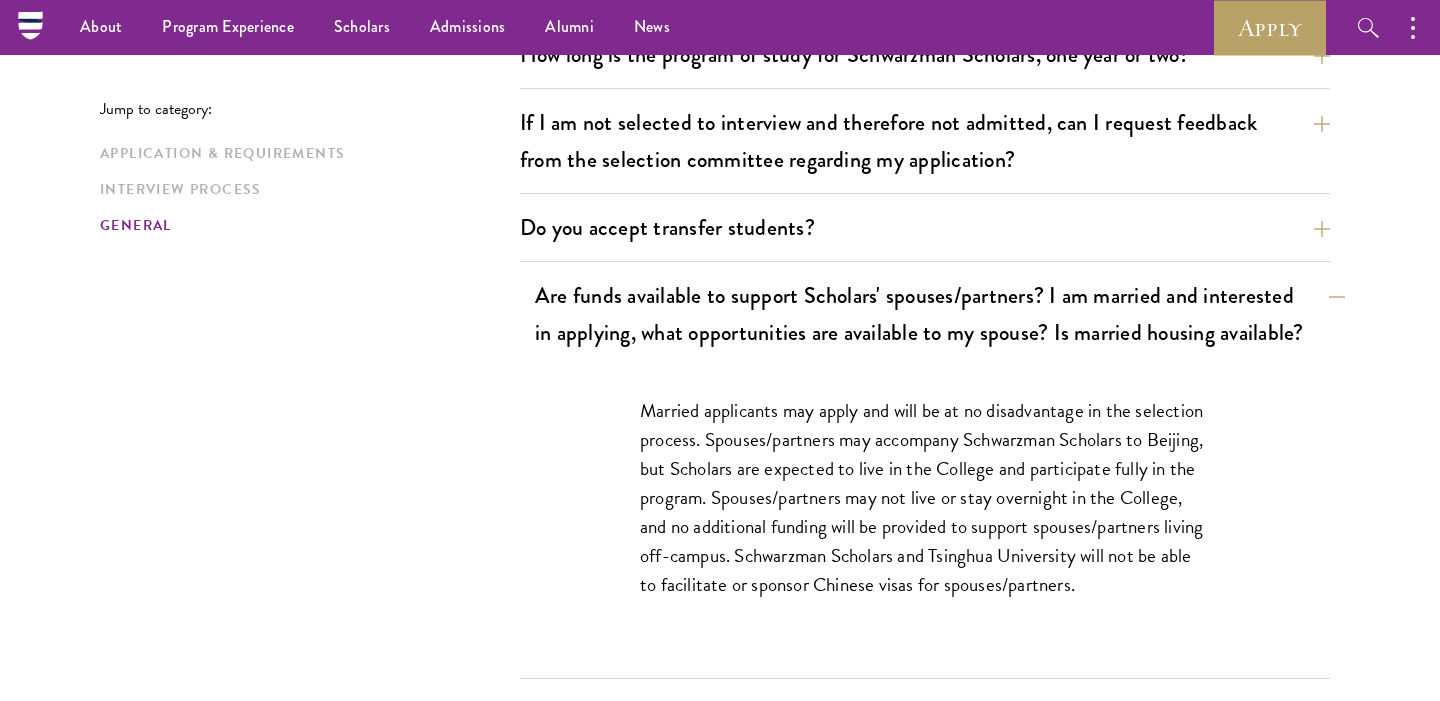click on "Are funds available to support Scholars' spouses/partners? I am married and interested in applying, what opportunities are available to my spouse? Is married housing available?" at bounding box center [940, 314] 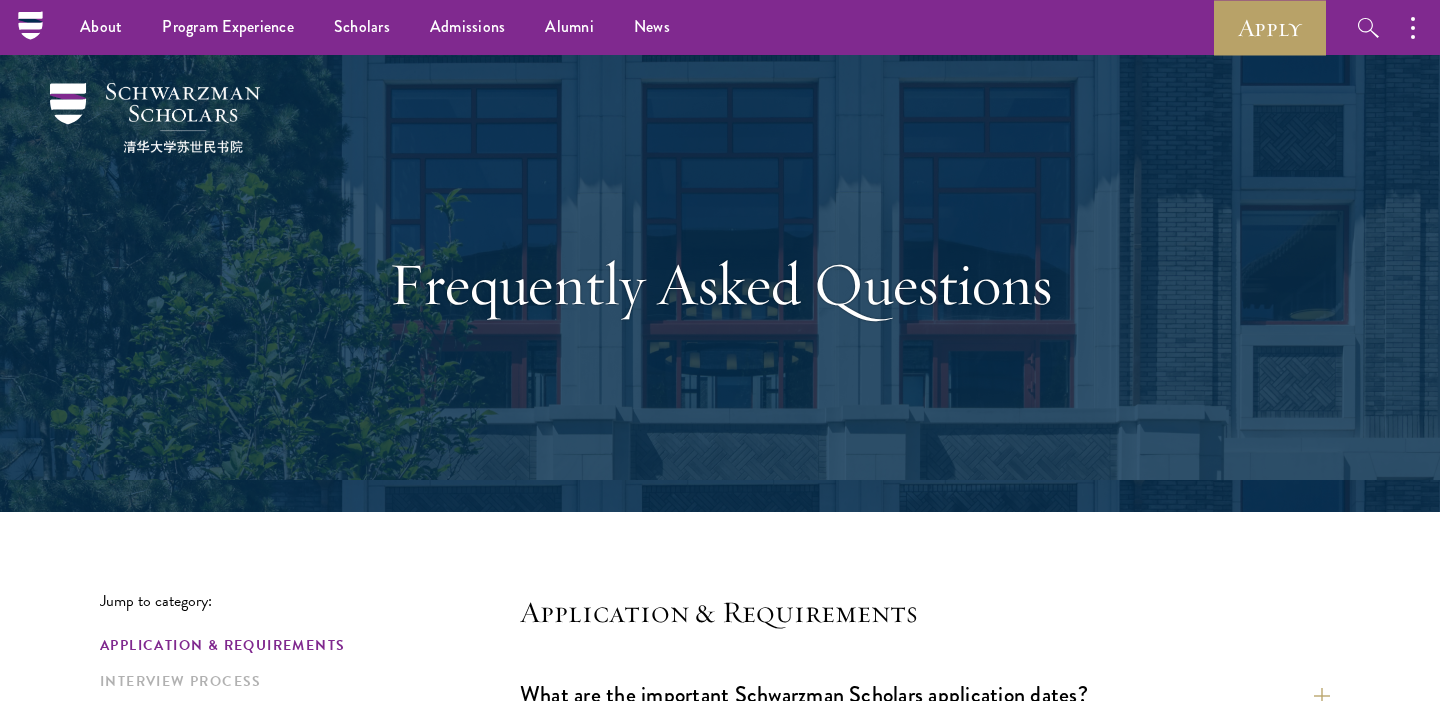 scroll, scrollTop: 0, scrollLeft: 0, axis: both 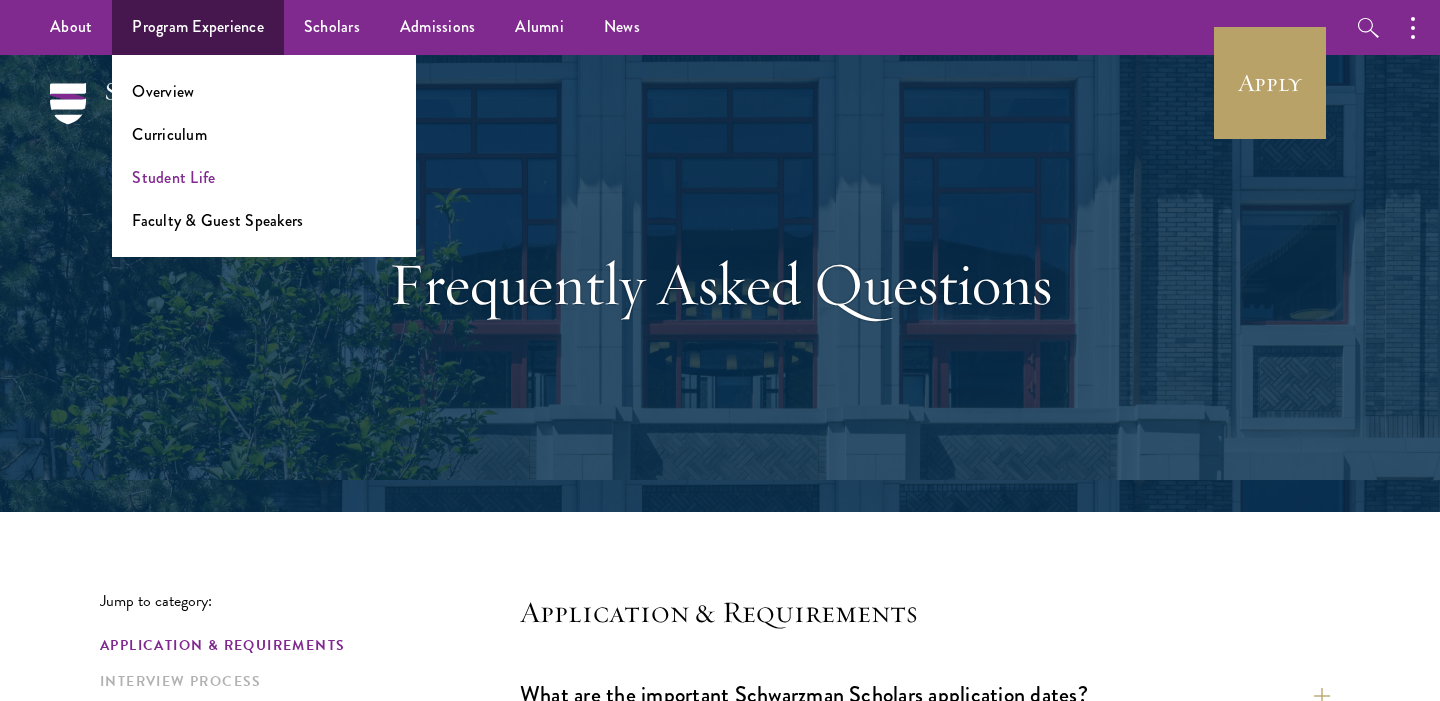 click on "Student Life" at bounding box center [173, 177] 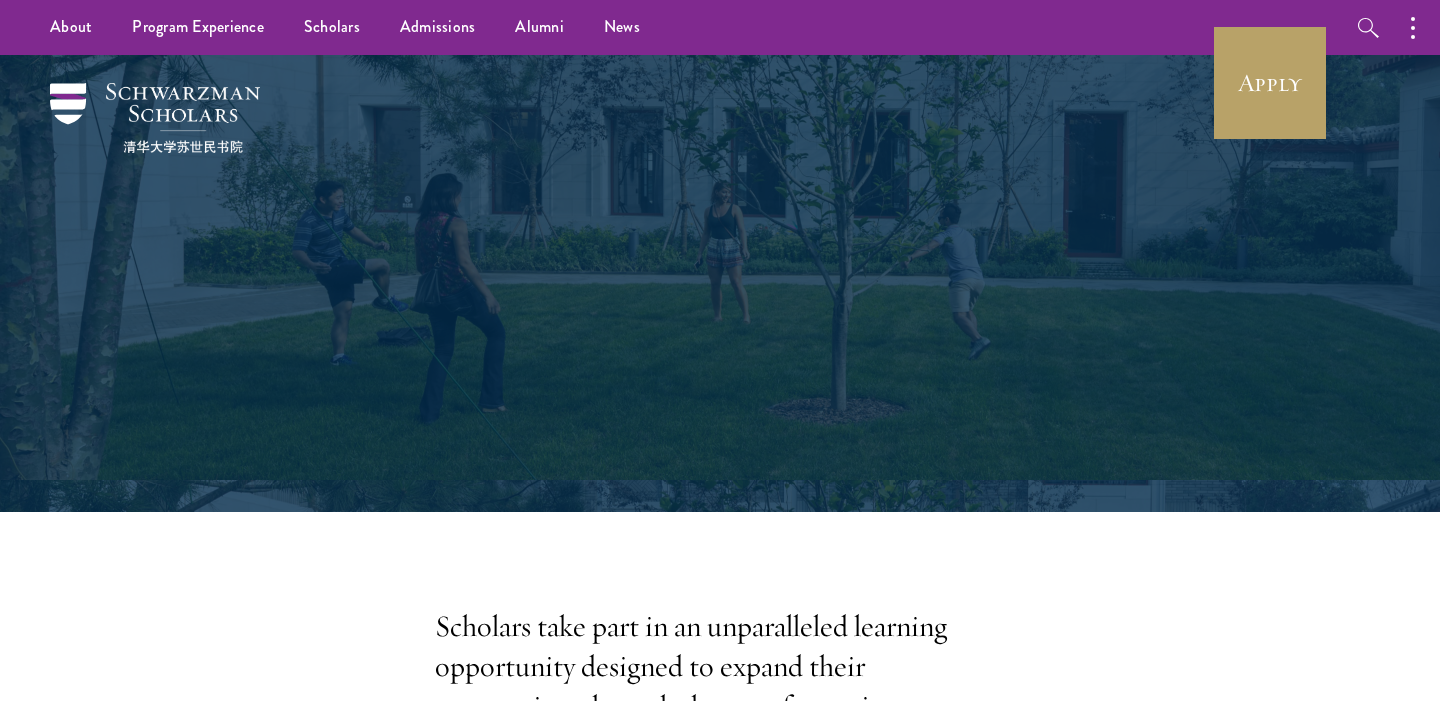 scroll, scrollTop: 0, scrollLeft: 0, axis: both 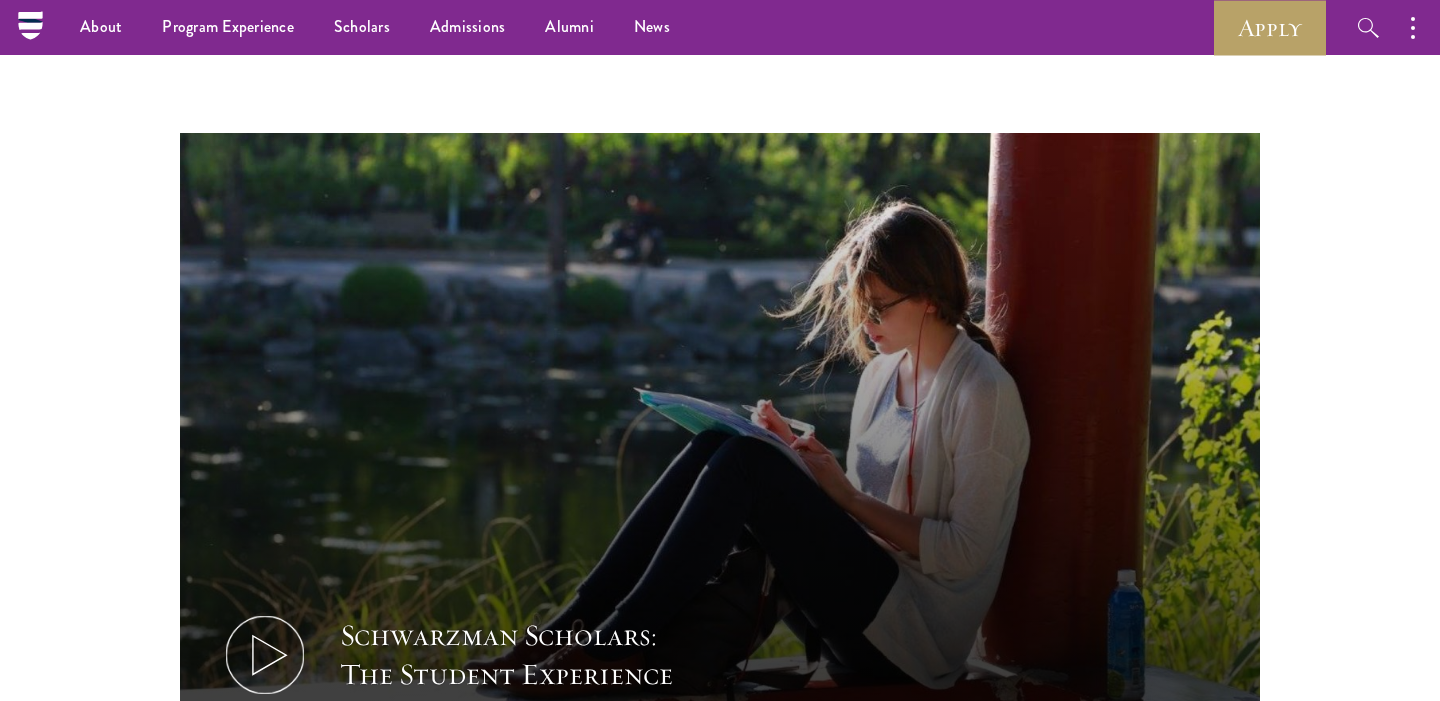 click on "Schwarzman Scholars: The Student Experience" at bounding box center [720, 437] 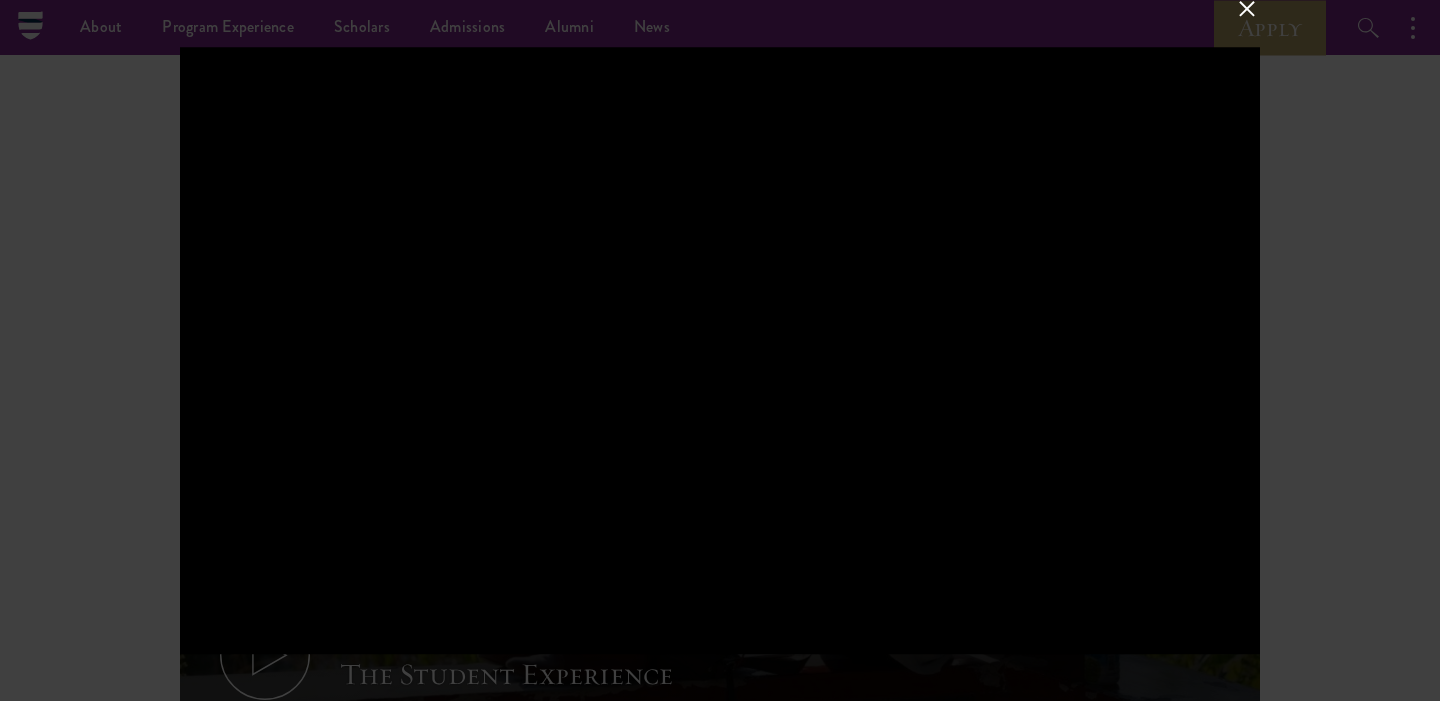 click at bounding box center (720, 351) 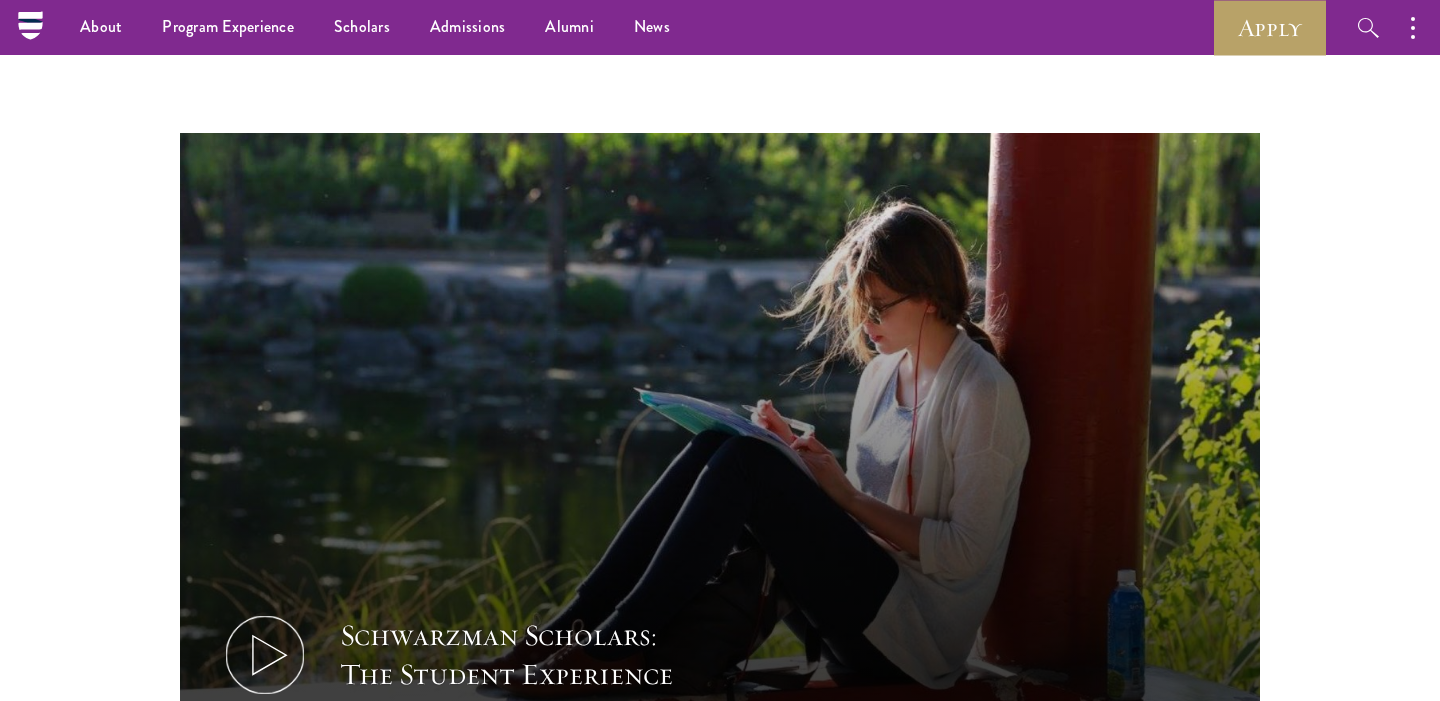 click on "Schwarzman Scholars: The Student Experience" at bounding box center (720, 437) 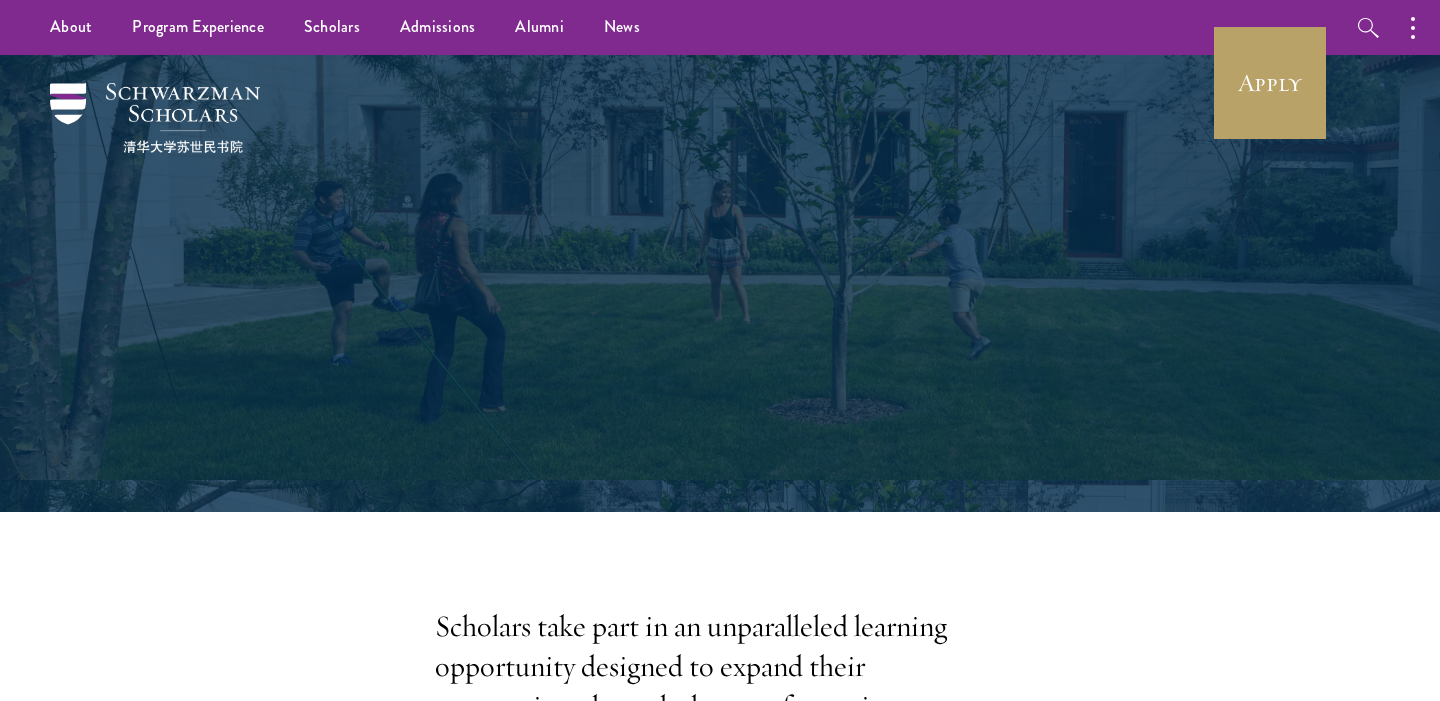 scroll, scrollTop: 998, scrollLeft: 0, axis: vertical 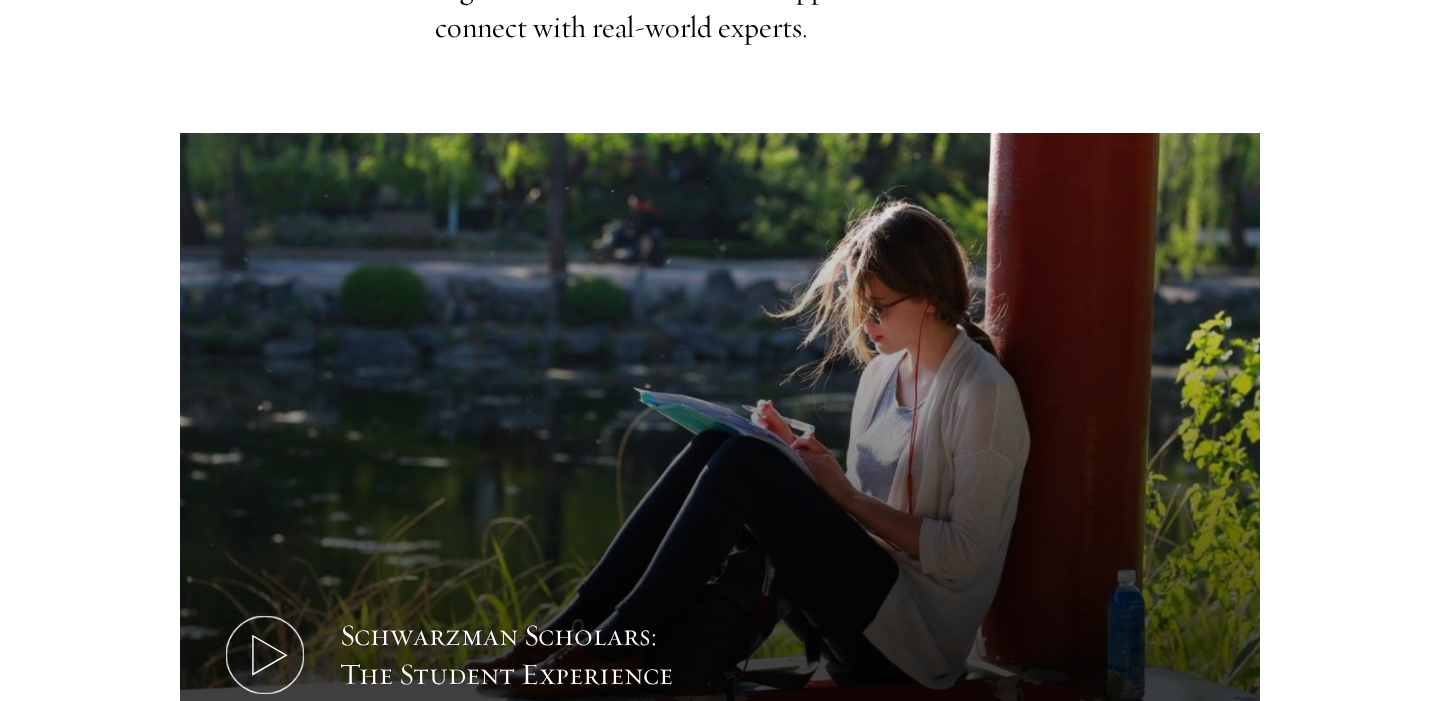 click 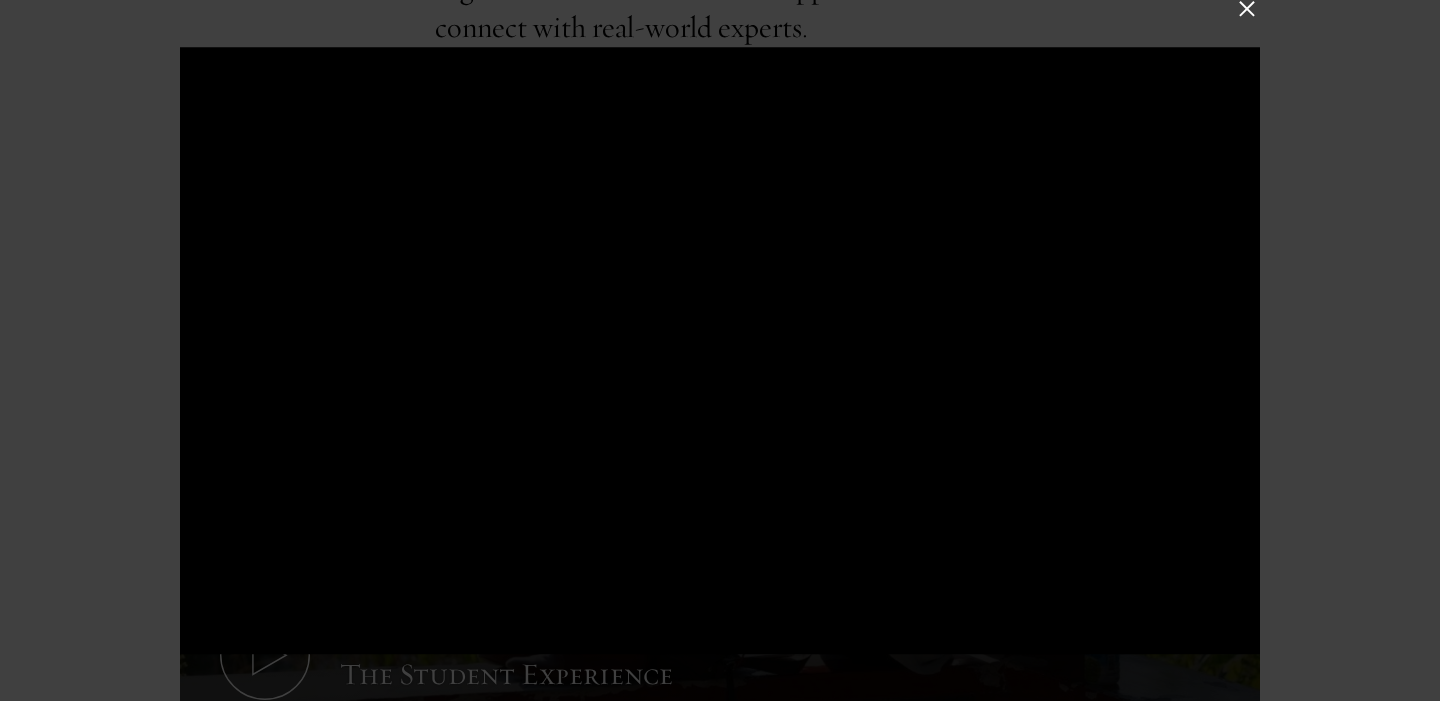 click at bounding box center [1247, 8] 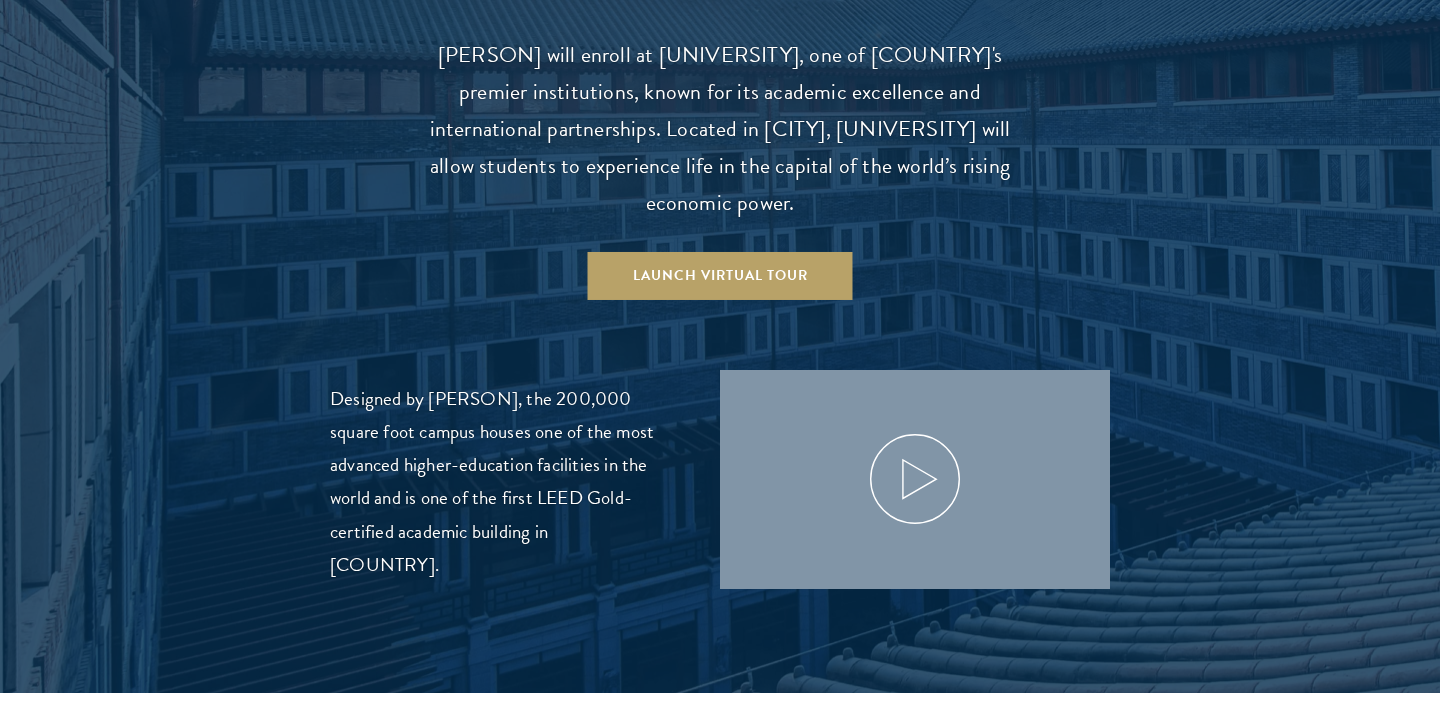 scroll, scrollTop: 2092, scrollLeft: 0, axis: vertical 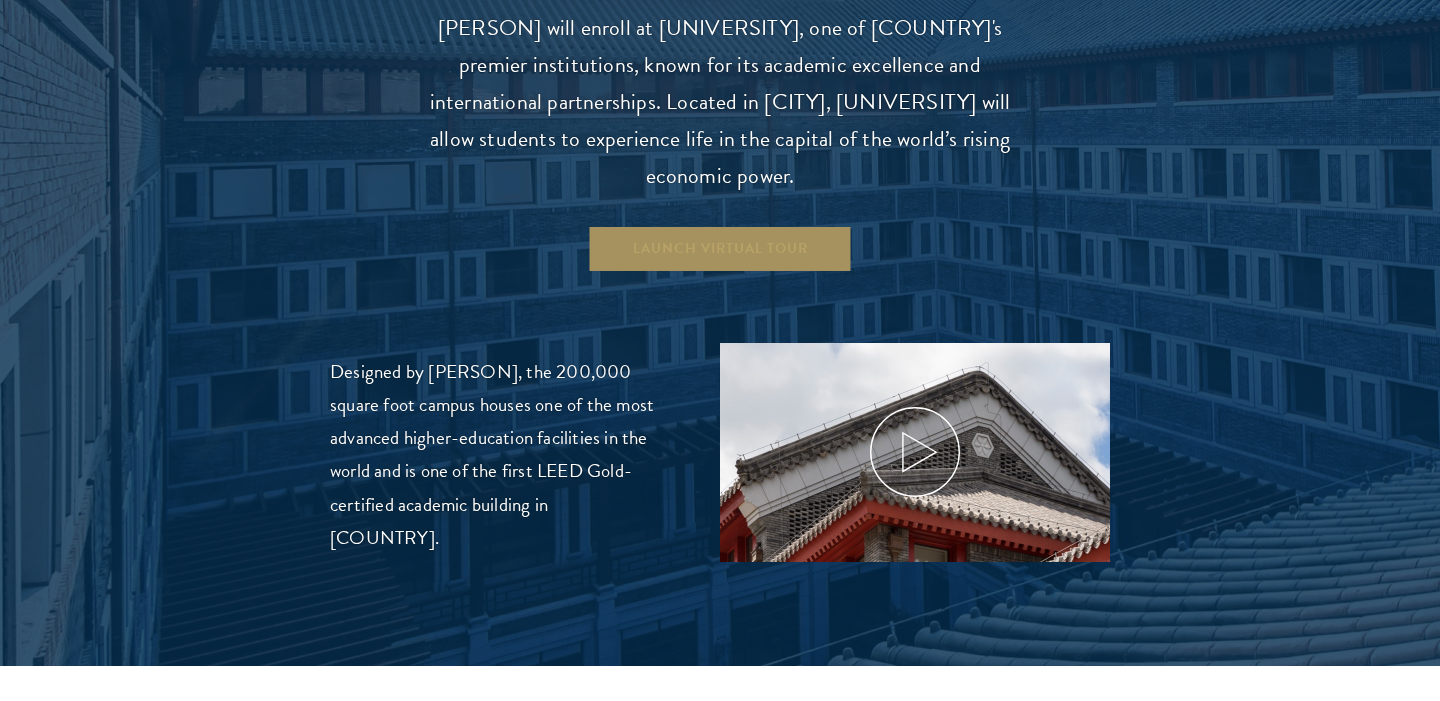 click on "Launch Virtual Tour" at bounding box center [720, 249] 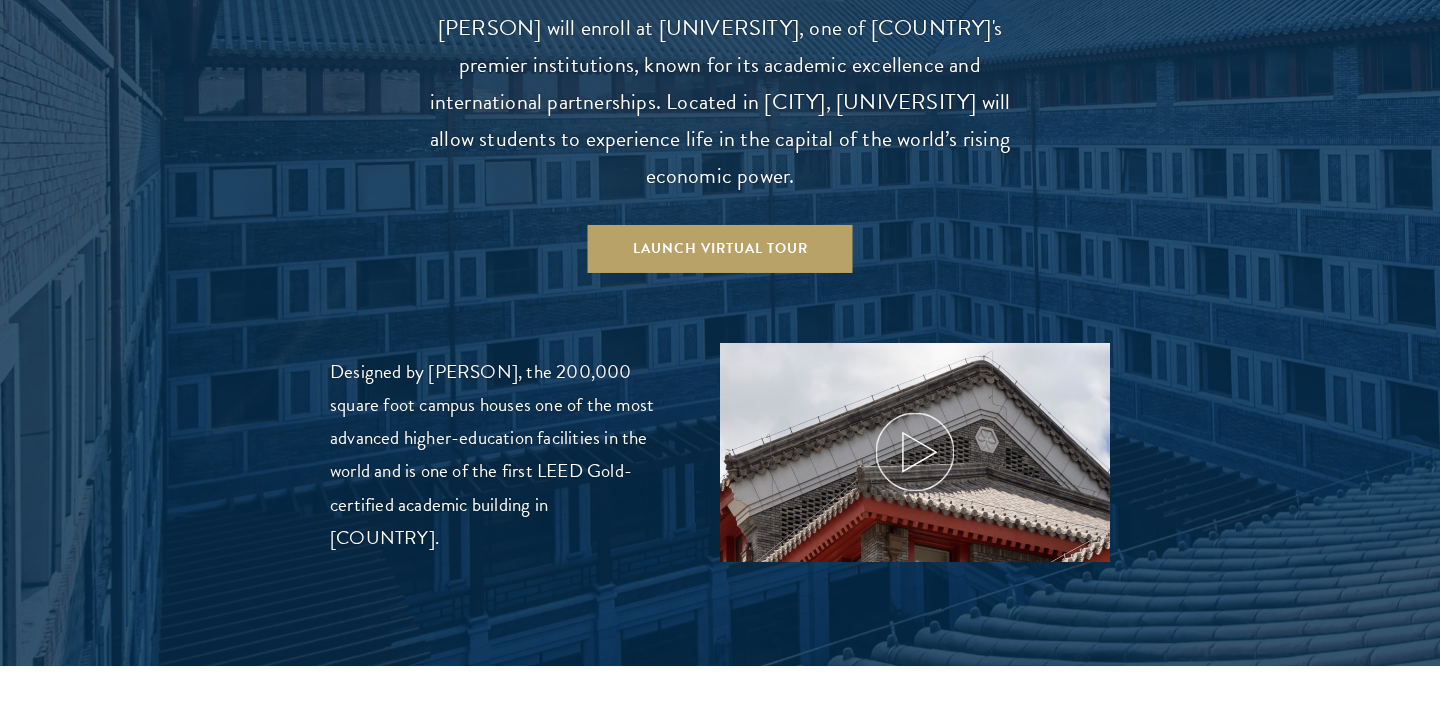 click 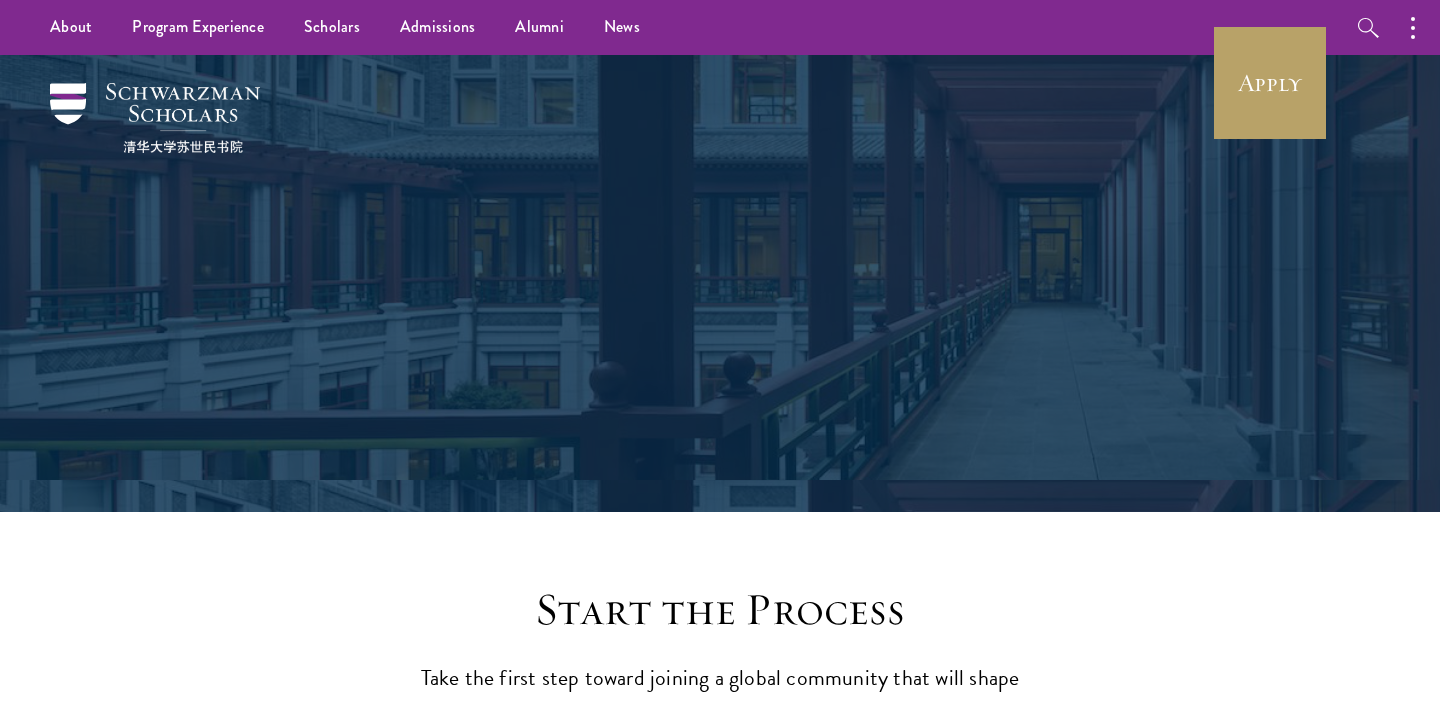scroll, scrollTop: 292, scrollLeft: 0, axis: vertical 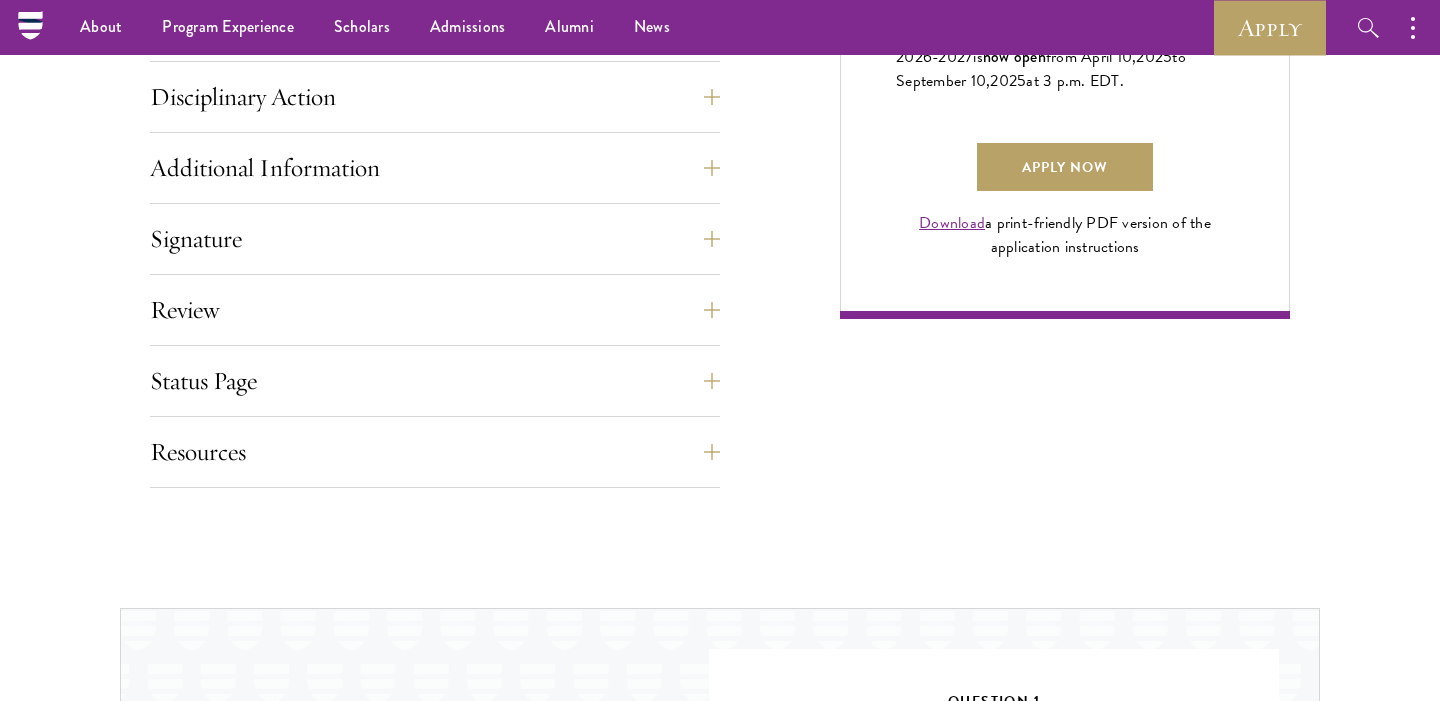 click on "Download" at bounding box center [952, 223] 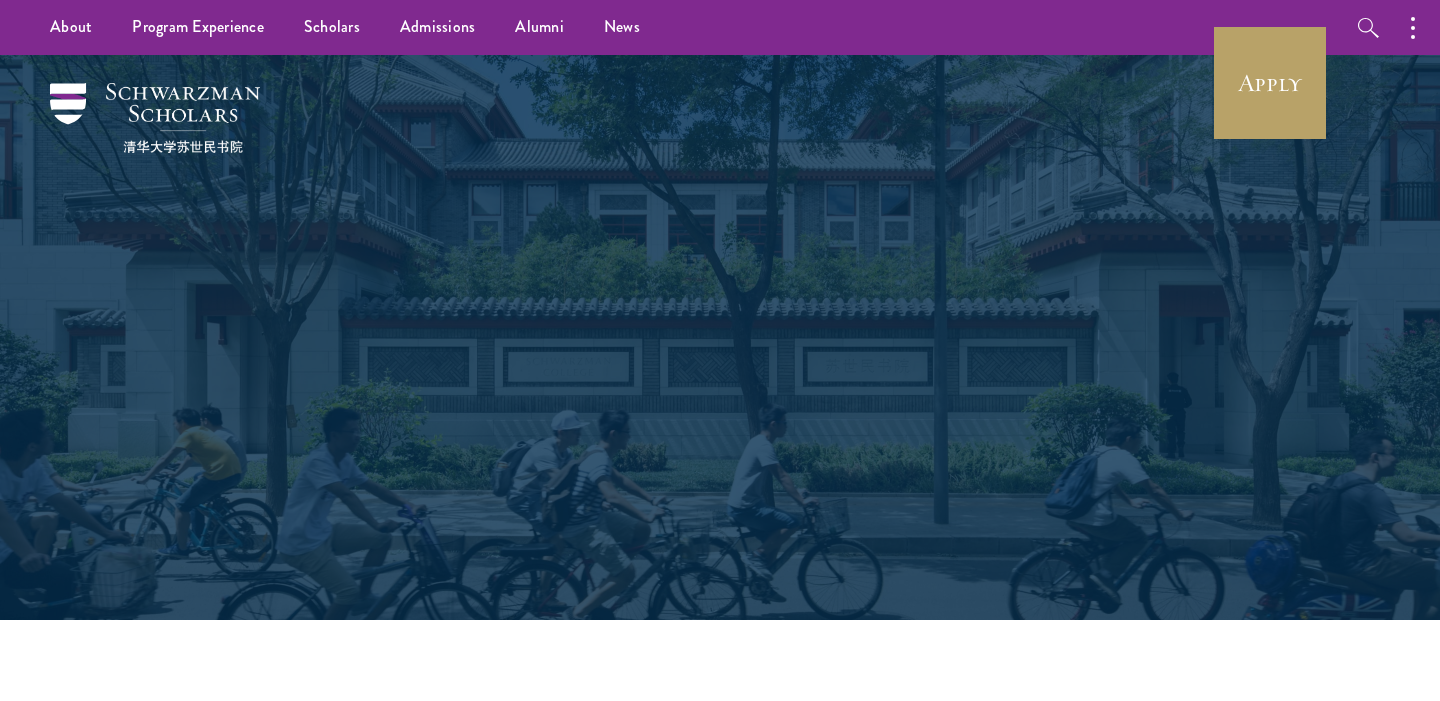 scroll, scrollTop: 0, scrollLeft: 0, axis: both 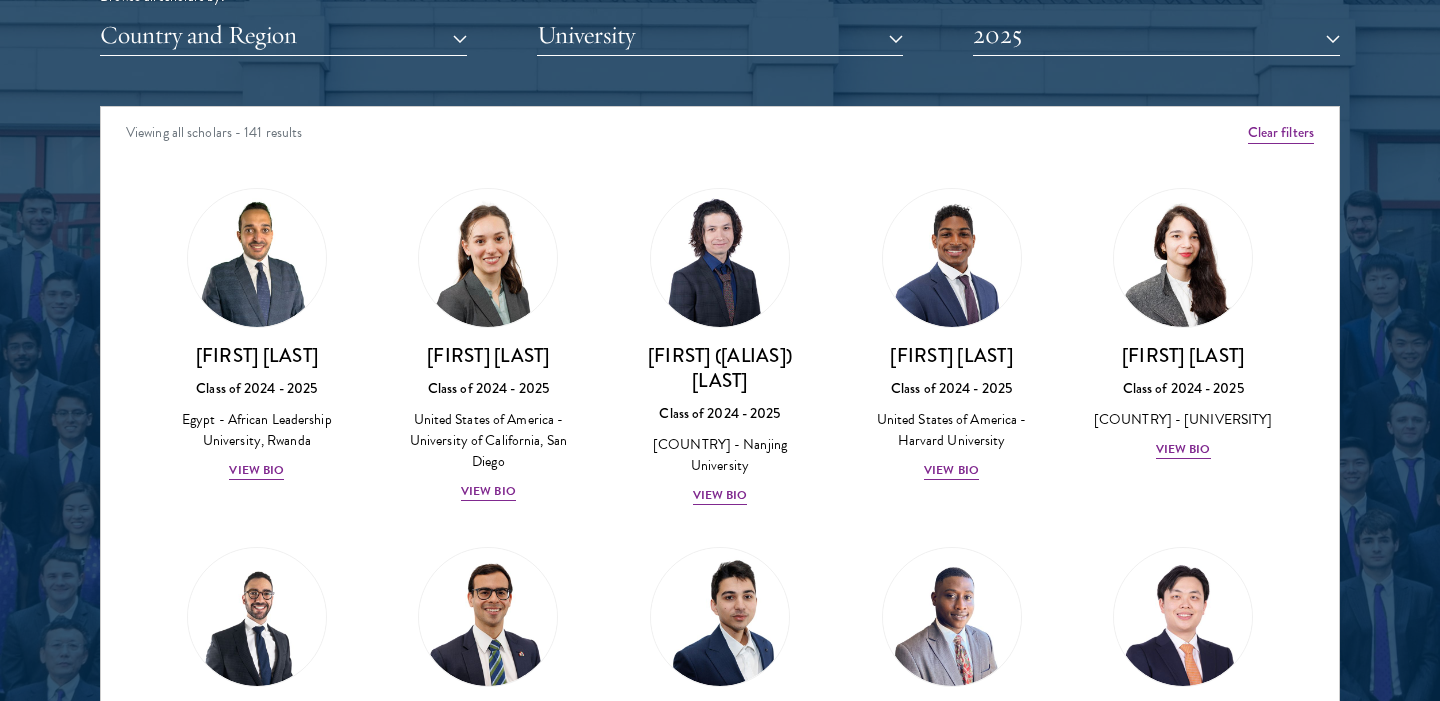 click on "Country and Region" at bounding box center [283, 35] 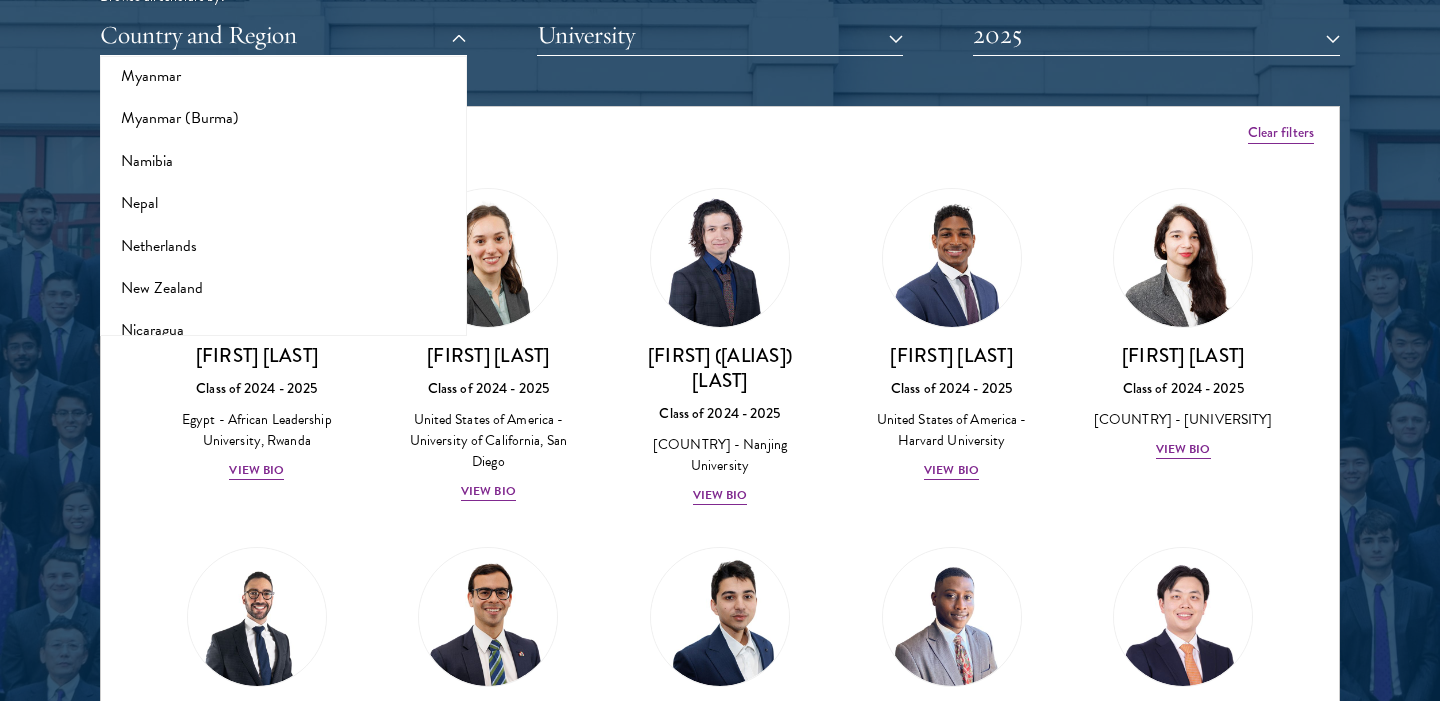 scroll, scrollTop: 2551, scrollLeft: 0, axis: vertical 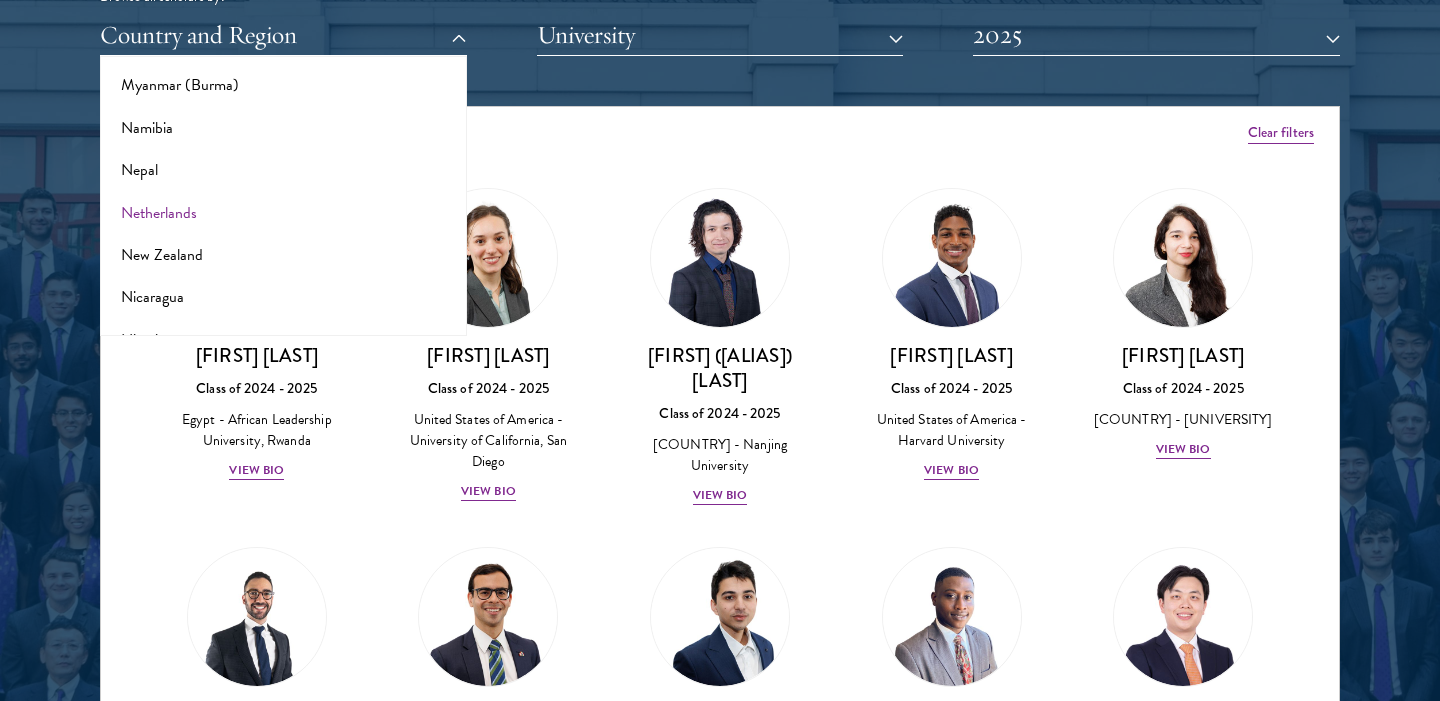 click on "Netherlands" at bounding box center (283, 213) 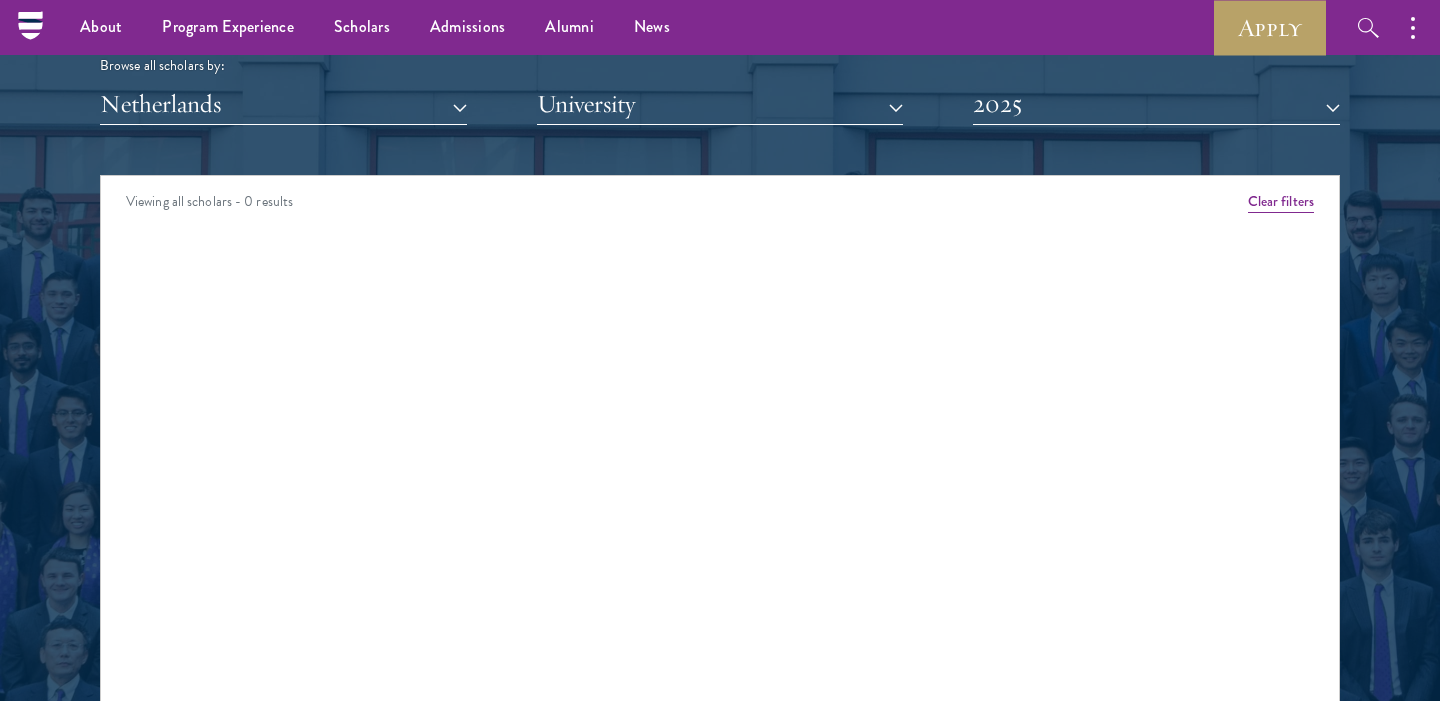 scroll, scrollTop: 2417, scrollLeft: 0, axis: vertical 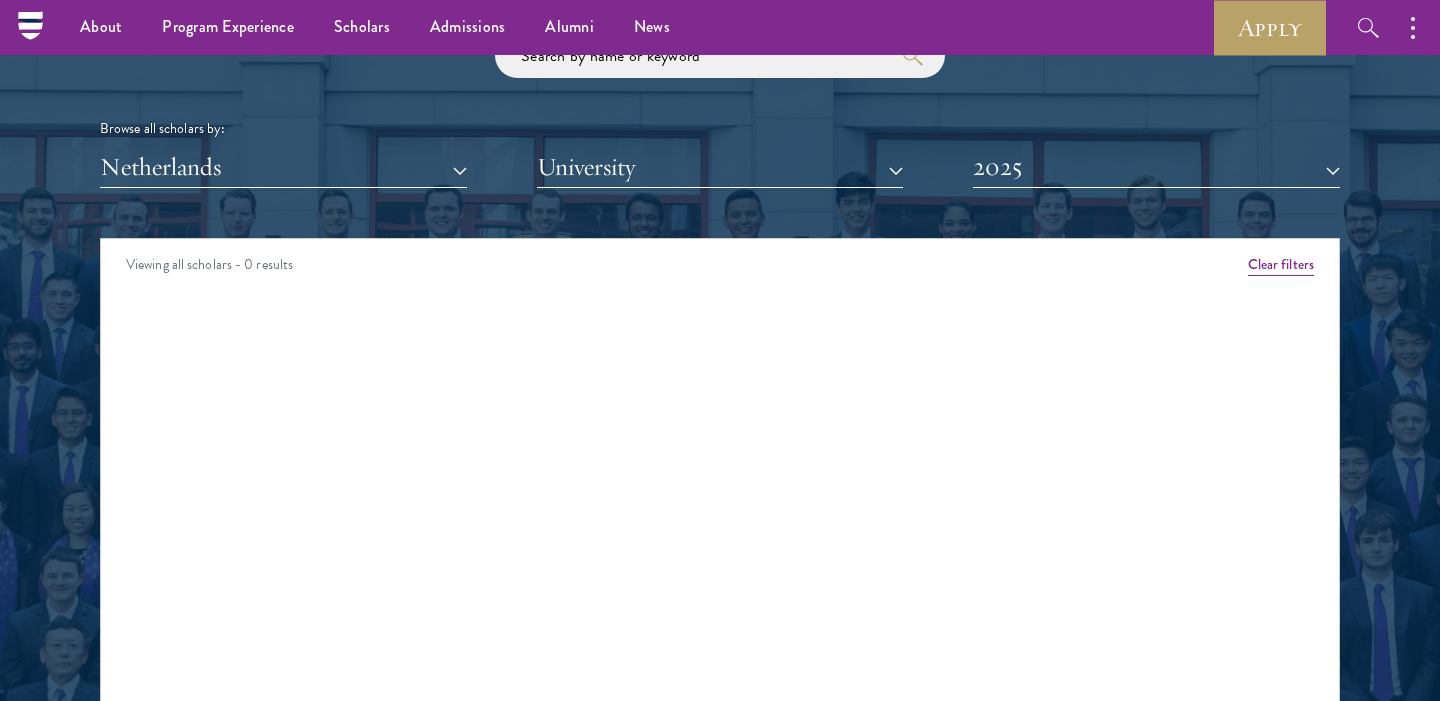 click on "2025" at bounding box center [1156, 167] 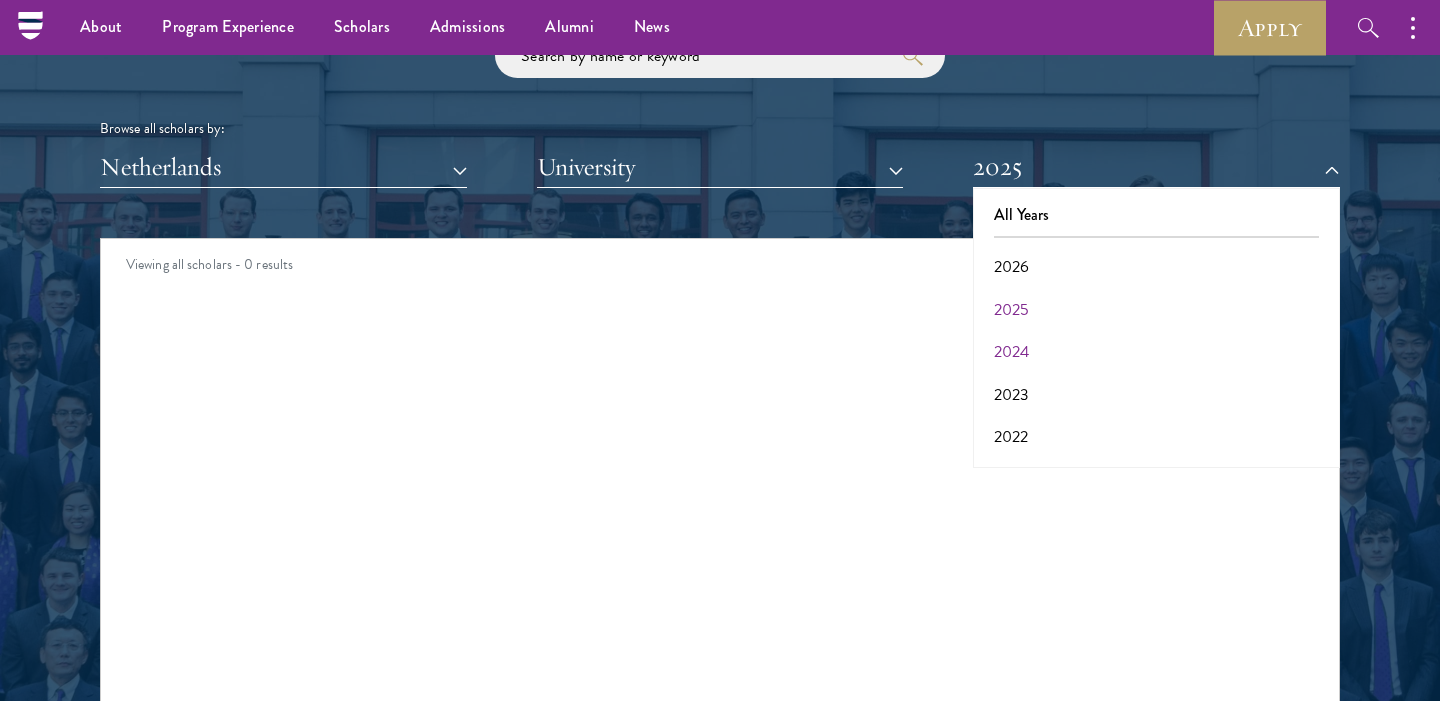 click on "2024" at bounding box center [1156, 352] 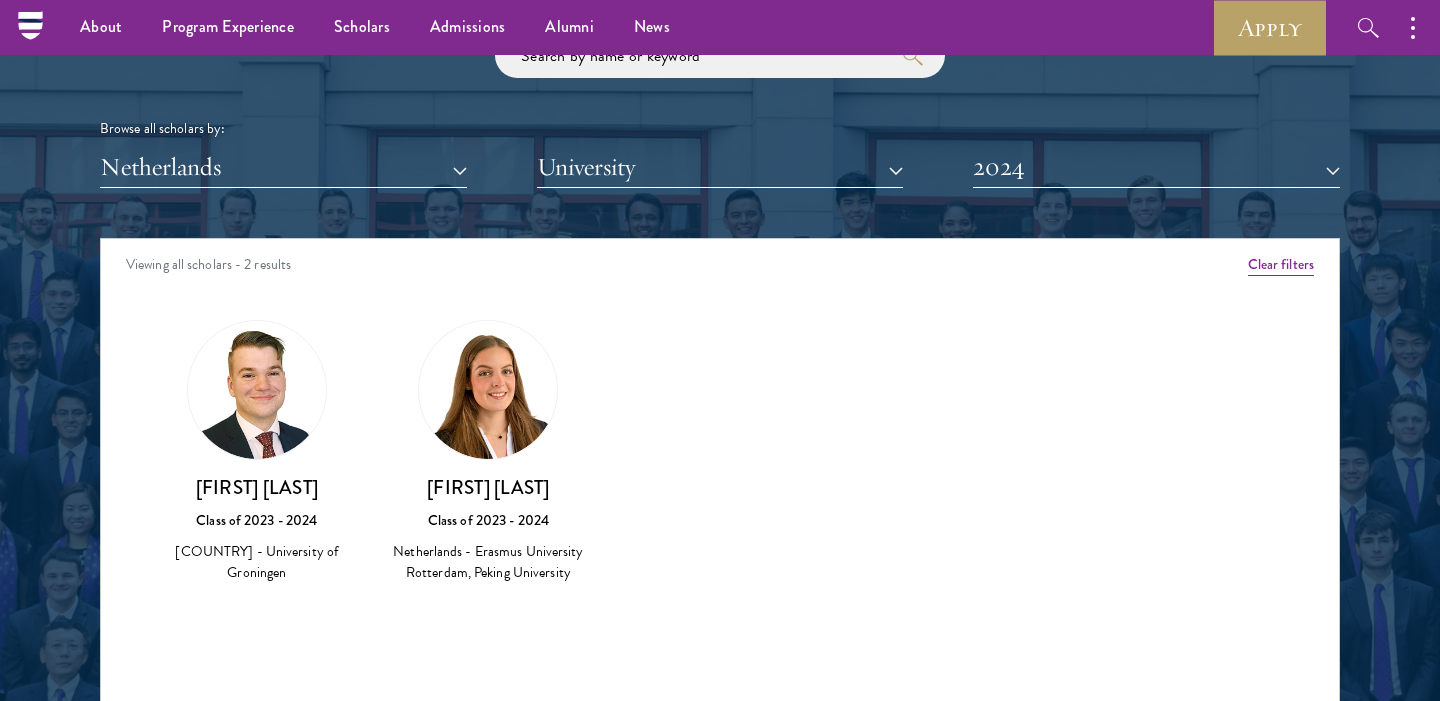 click on "2024" at bounding box center [1156, 167] 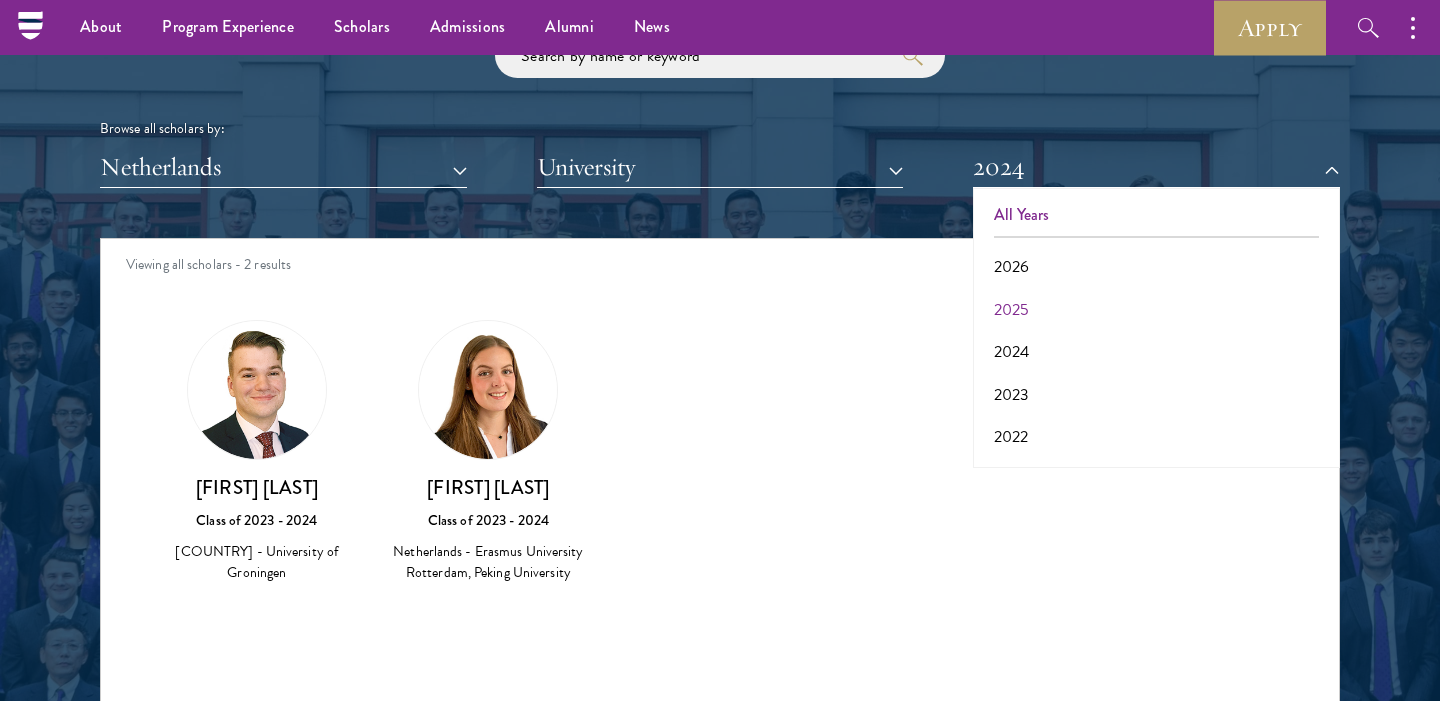 click on "All Years" at bounding box center (1156, 215) 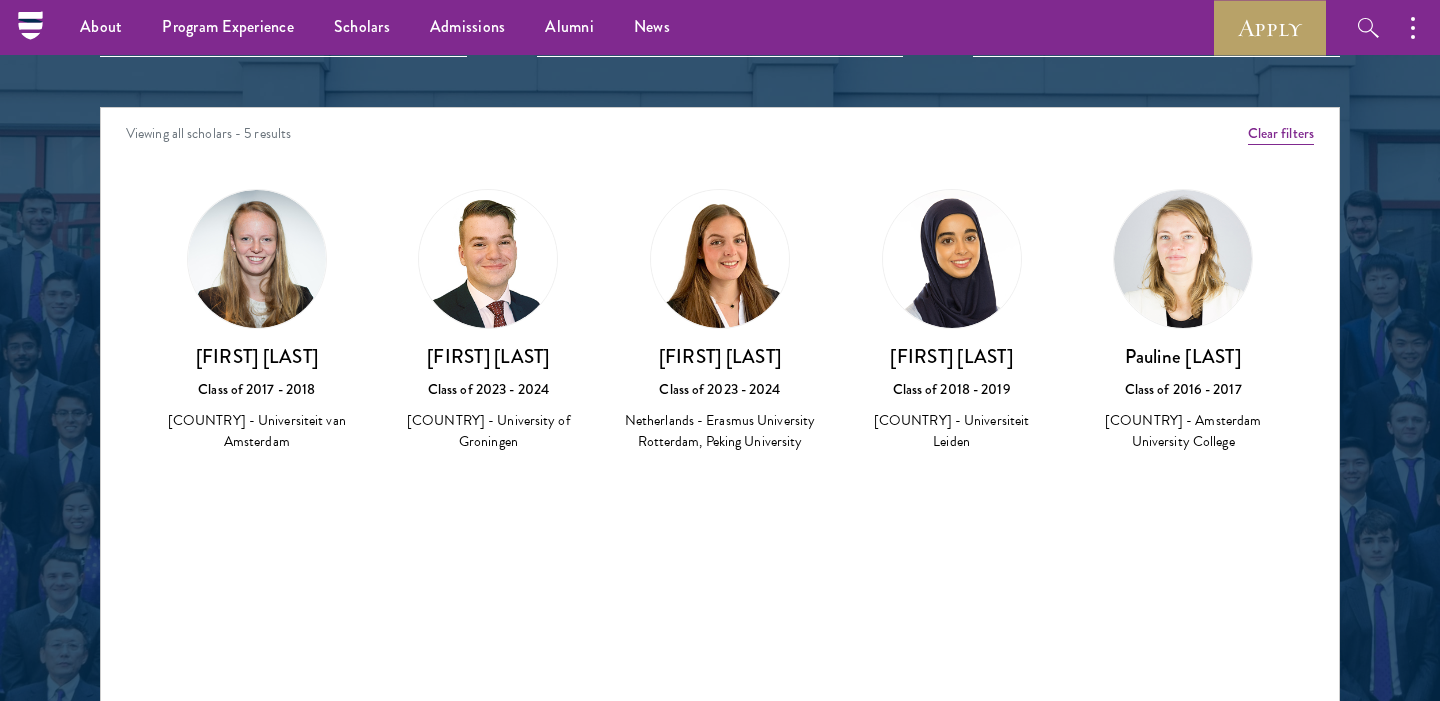 scroll, scrollTop: 2549, scrollLeft: 0, axis: vertical 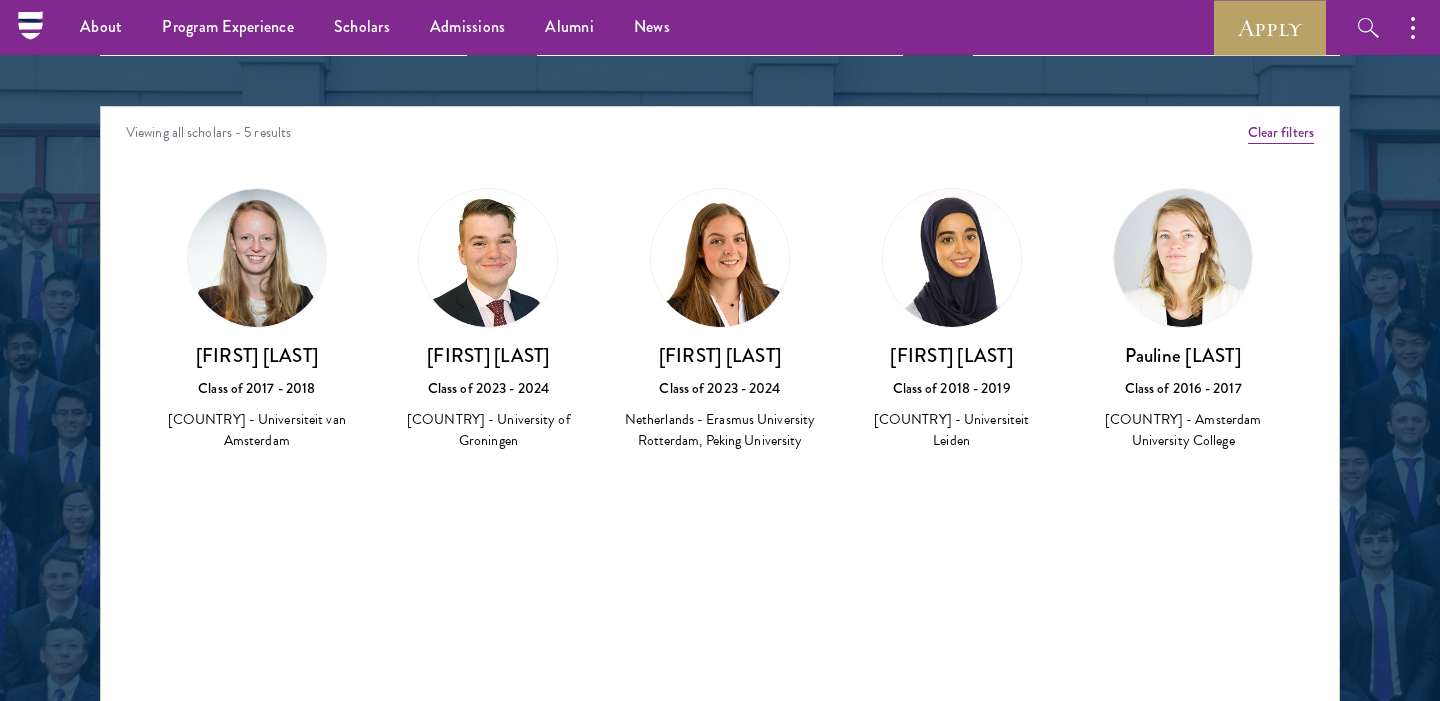 click at bounding box center [720, 258] 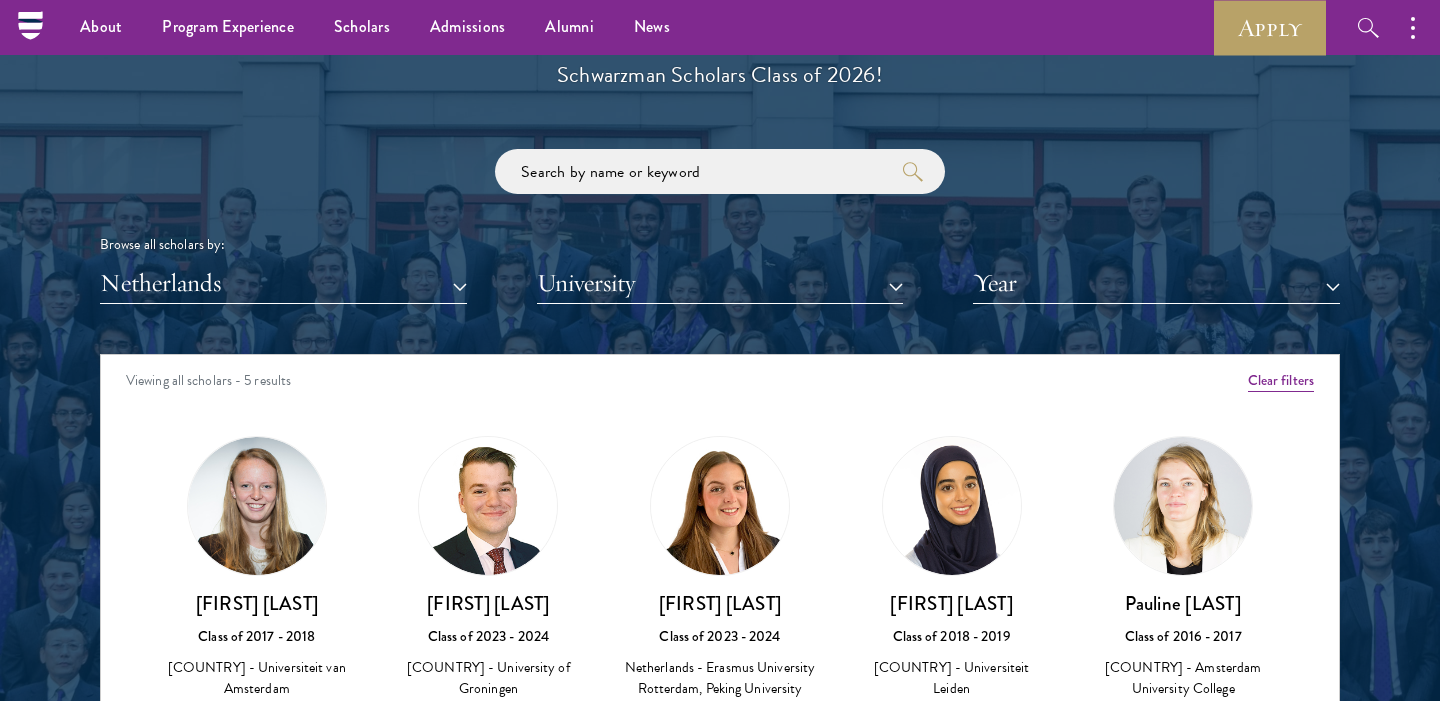 click on "Netherlands" at bounding box center [283, 283] 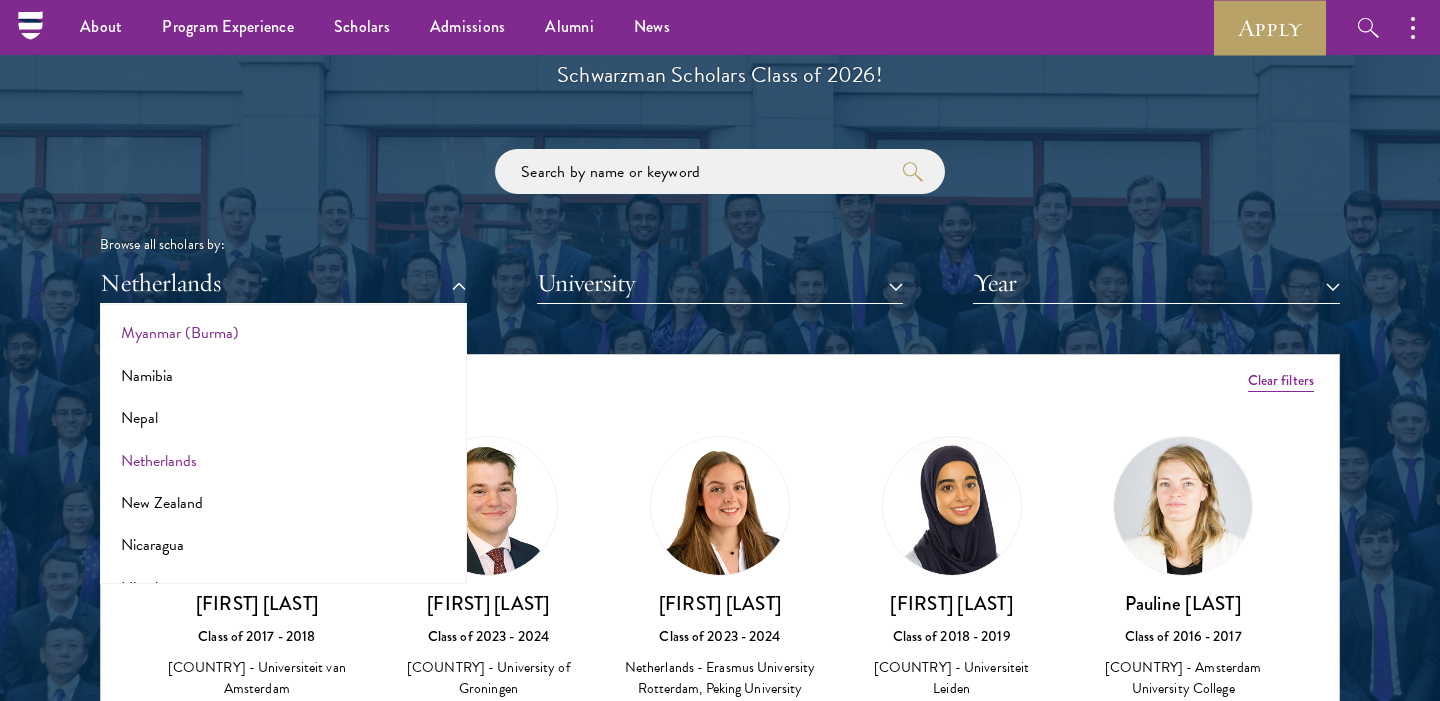 scroll, scrollTop: 1082, scrollLeft: 0, axis: vertical 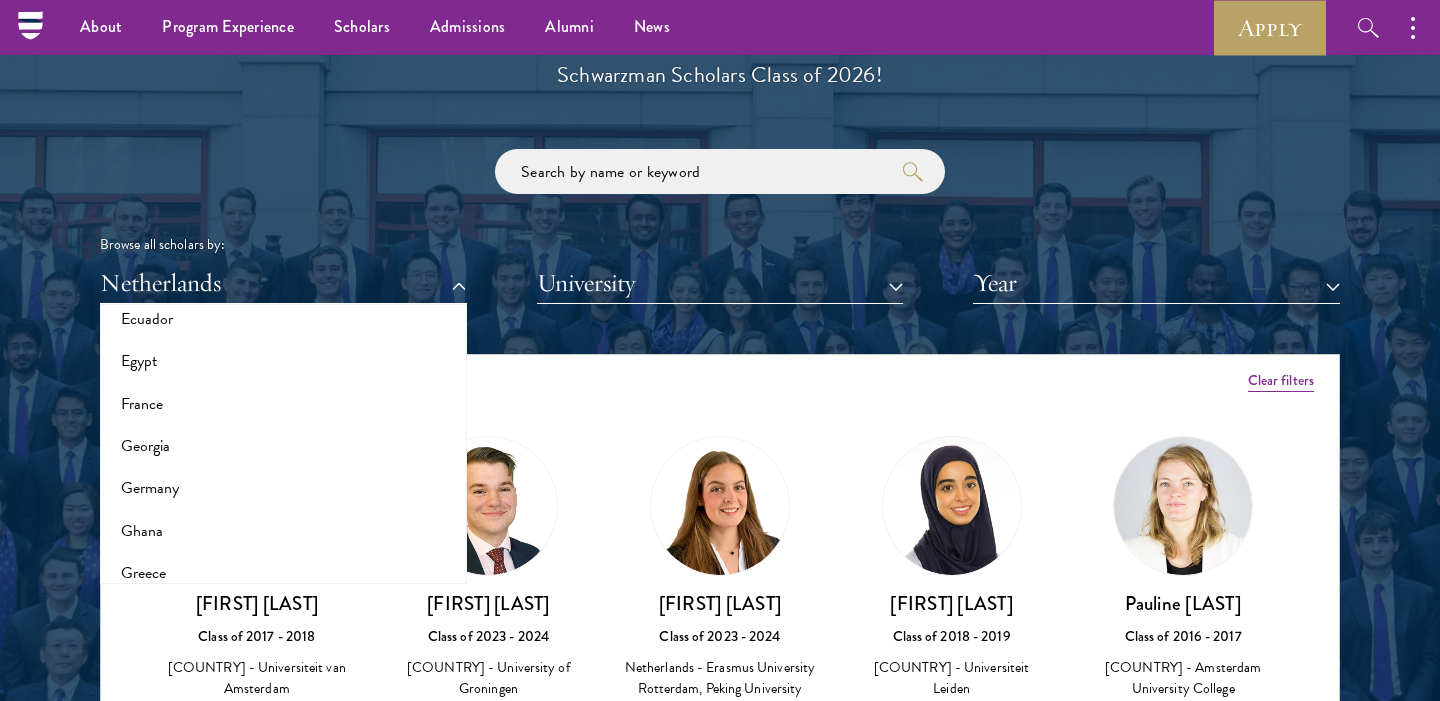 click on "Browse all scholars by:" at bounding box center [720, 244] 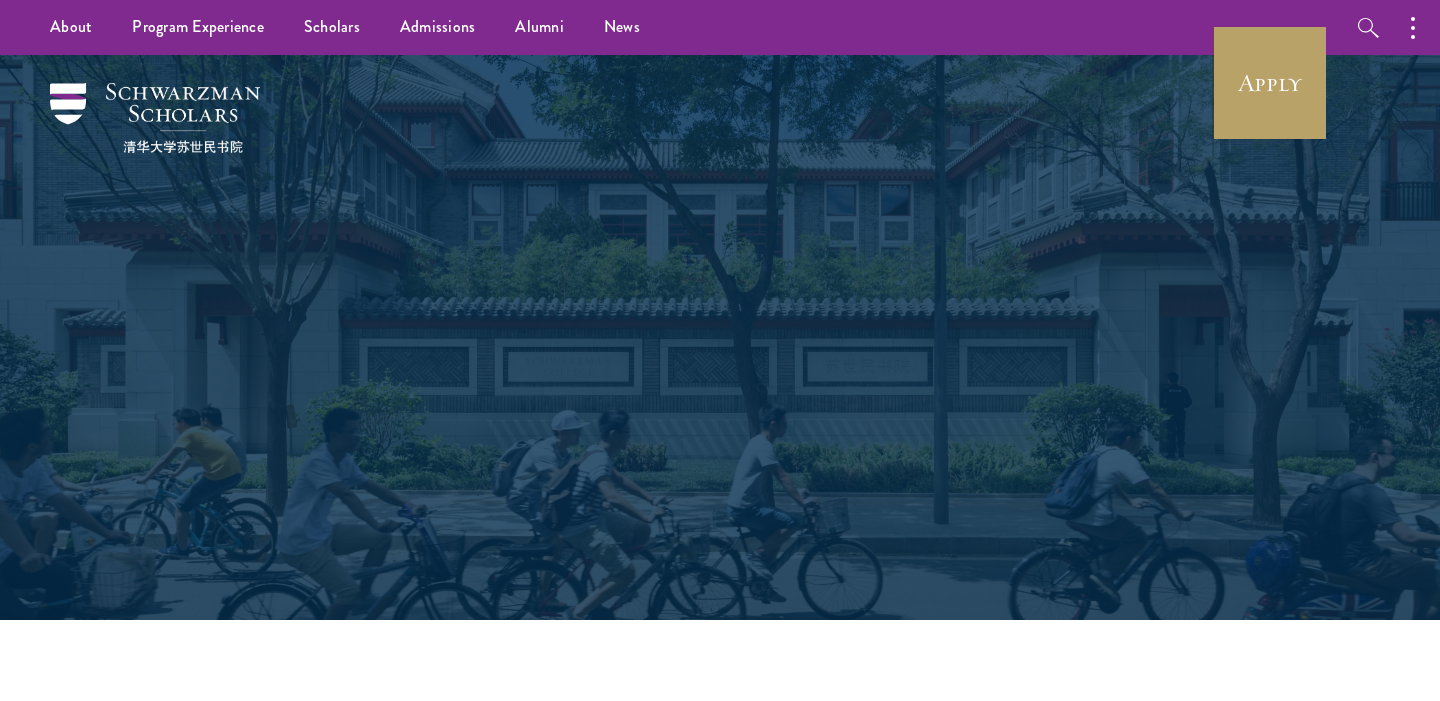 scroll, scrollTop: 0, scrollLeft: 0, axis: both 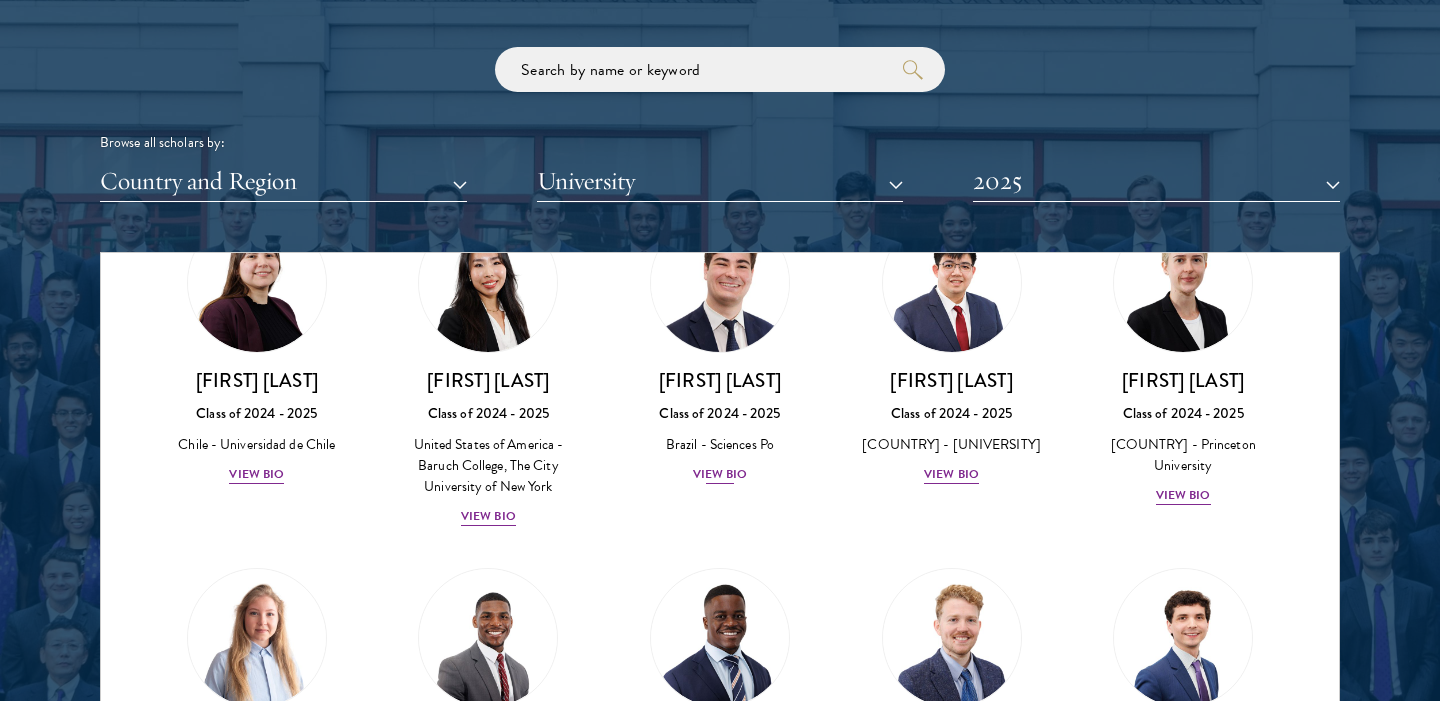 click on "View Bio" at bounding box center (720, 474) 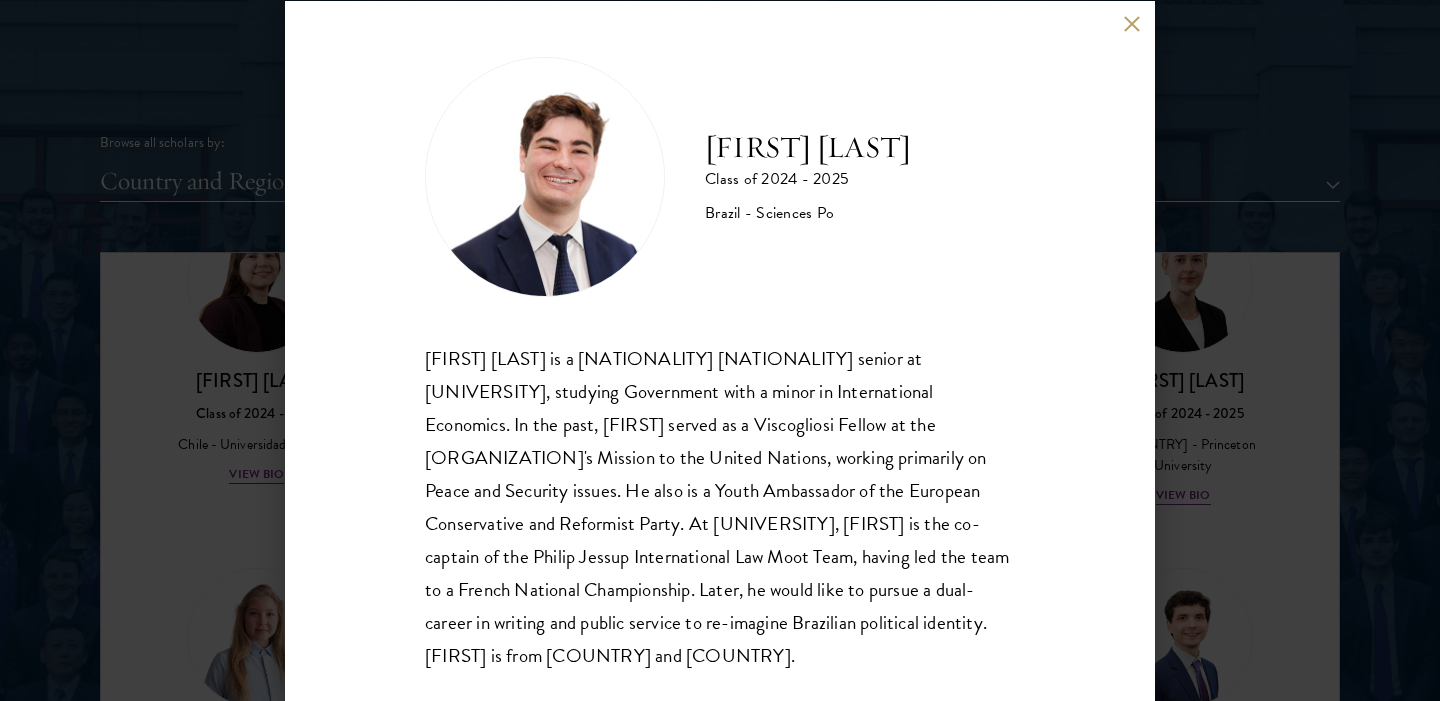 scroll, scrollTop: 5, scrollLeft: 0, axis: vertical 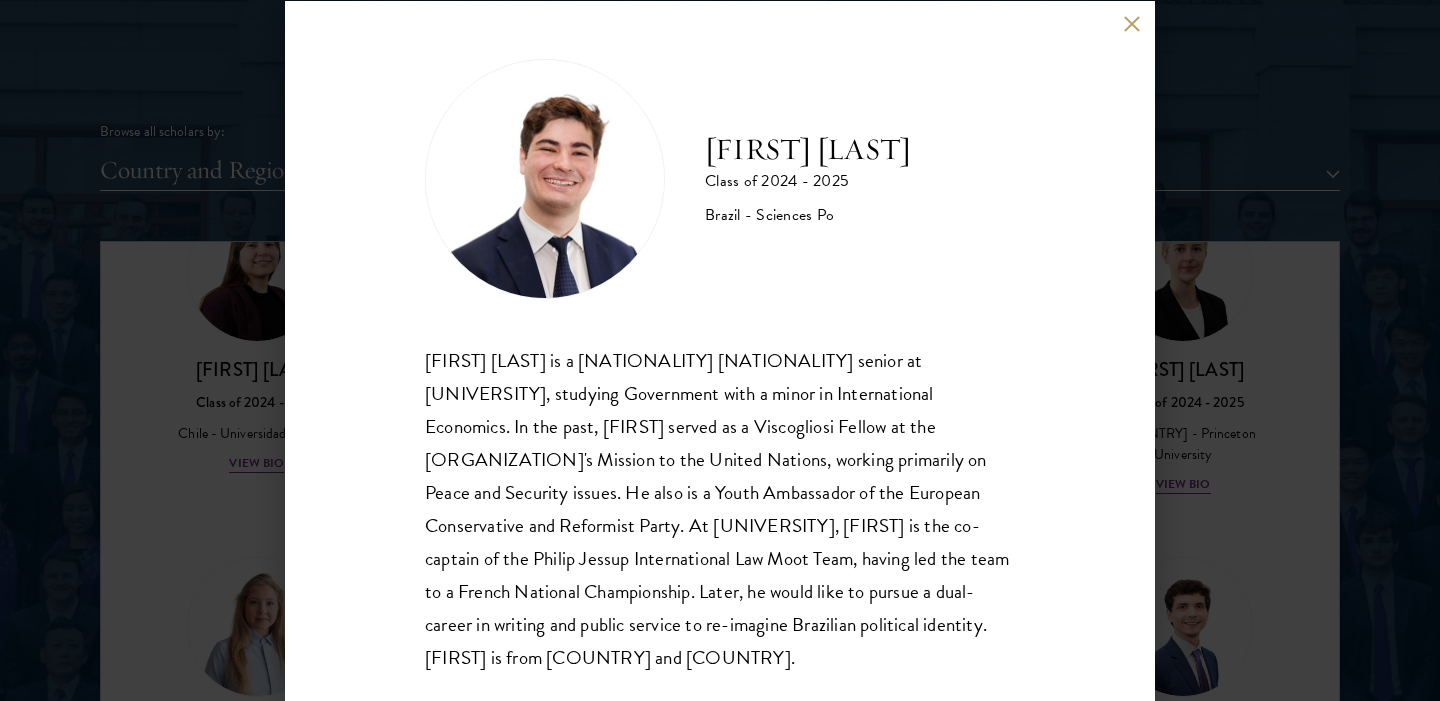 click at bounding box center (1131, 24) 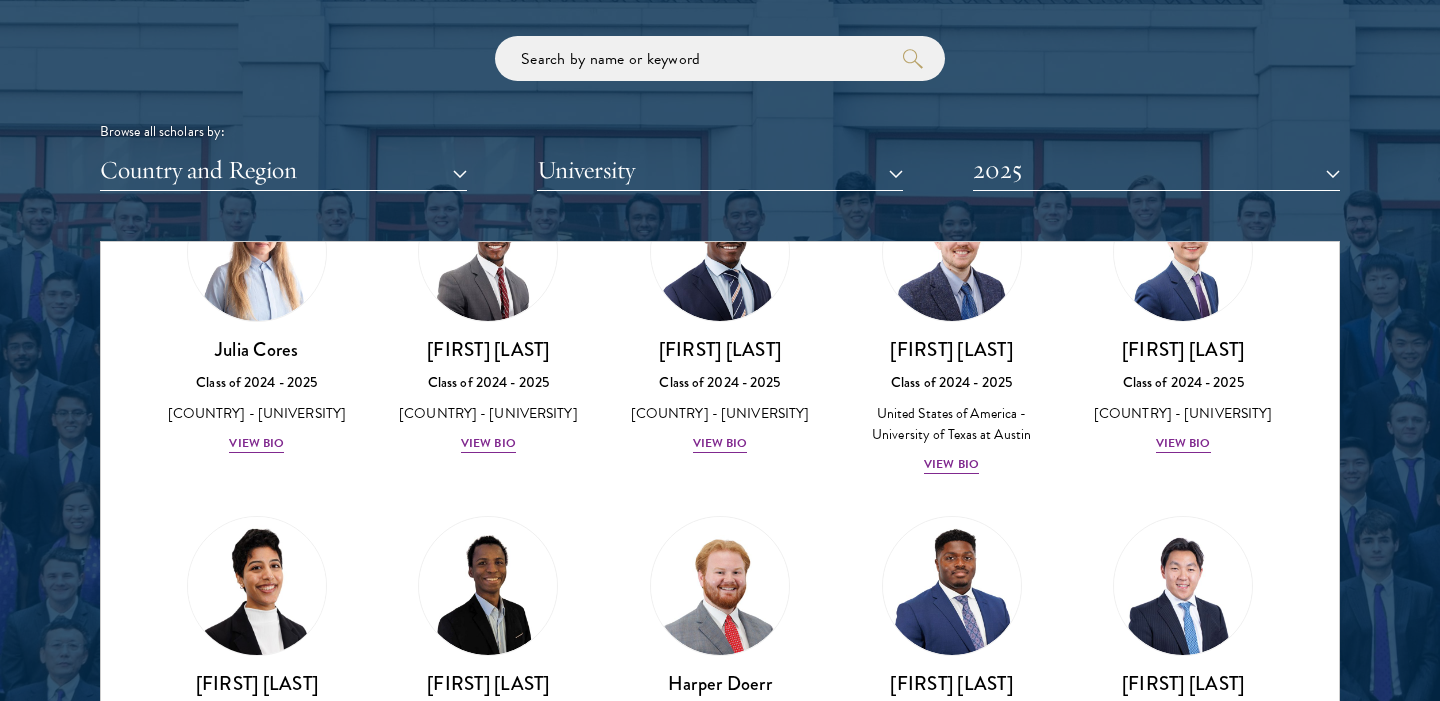 scroll, scrollTop: 1536, scrollLeft: 0, axis: vertical 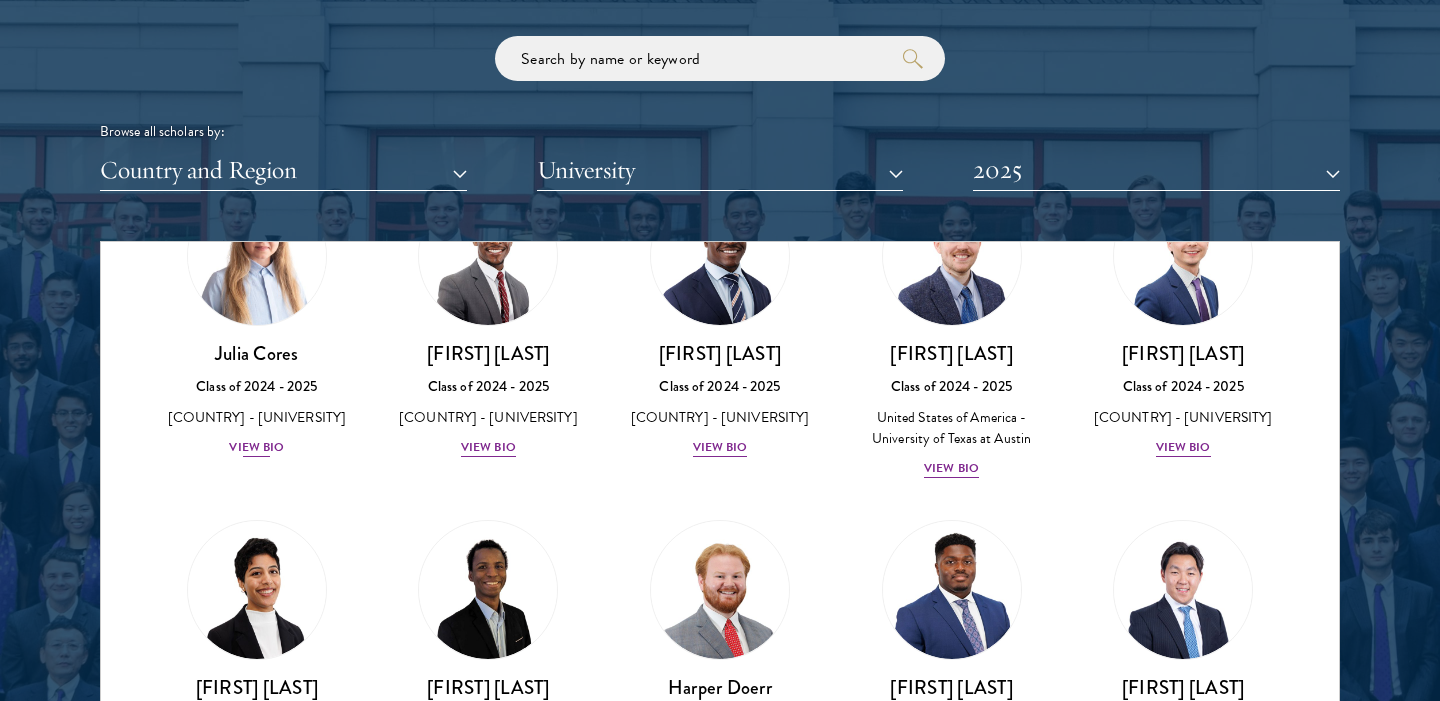 click on "View Bio" at bounding box center (256, 447) 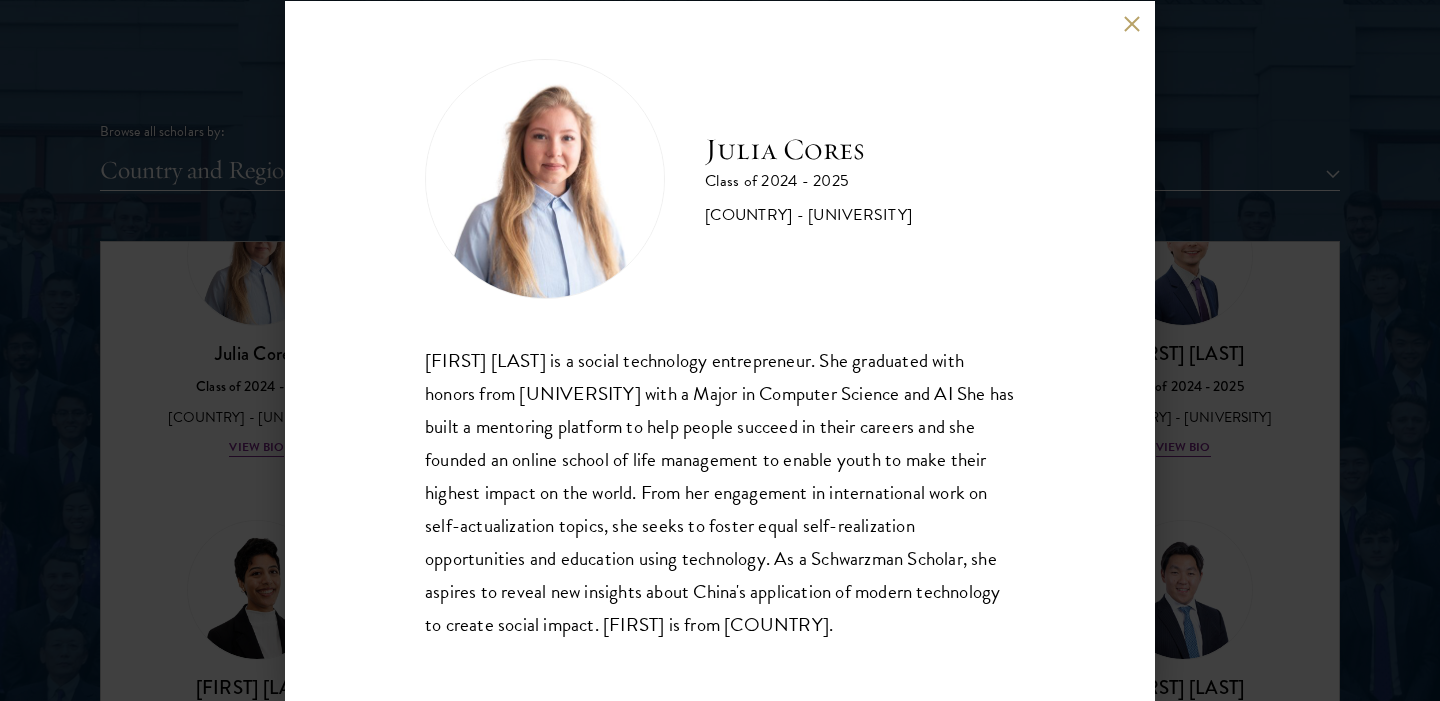 scroll, scrollTop: 2, scrollLeft: 0, axis: vertical 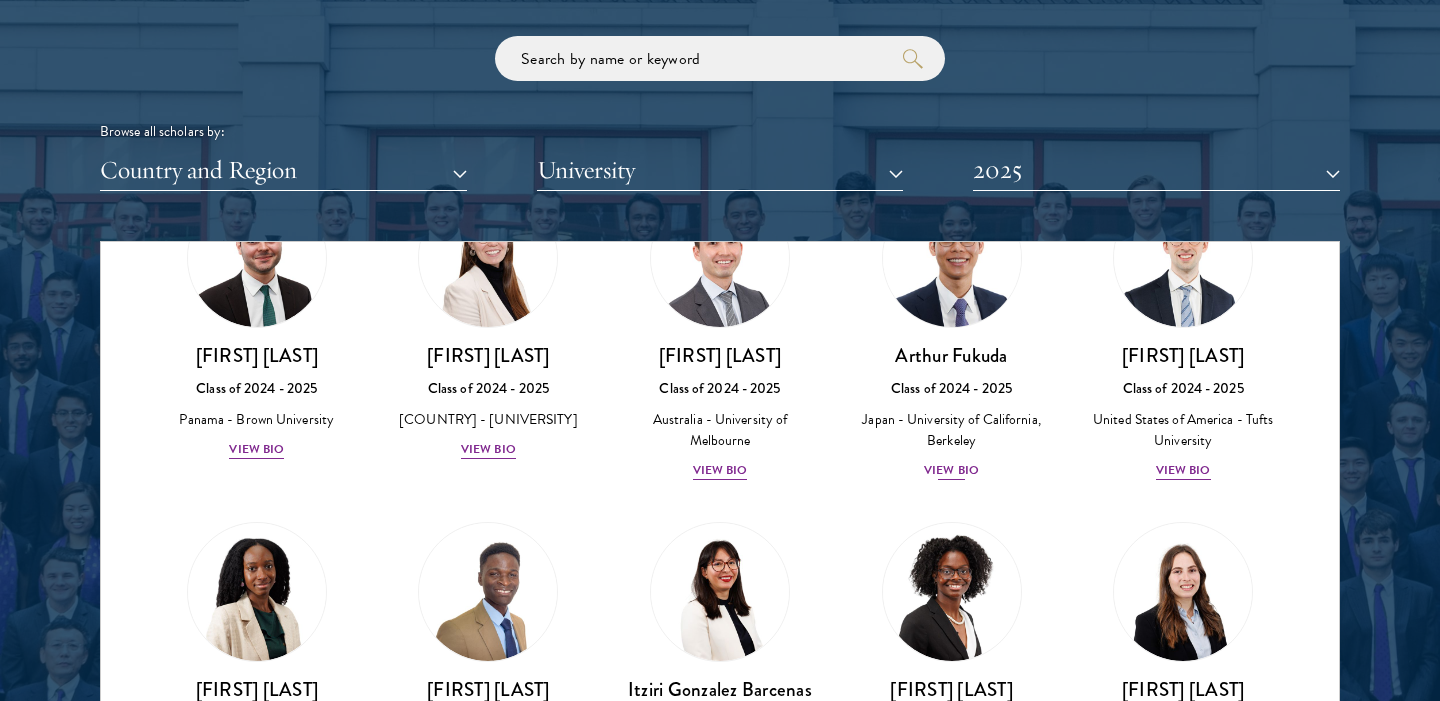 click on "View Bio" at bounding box center (951, 470) 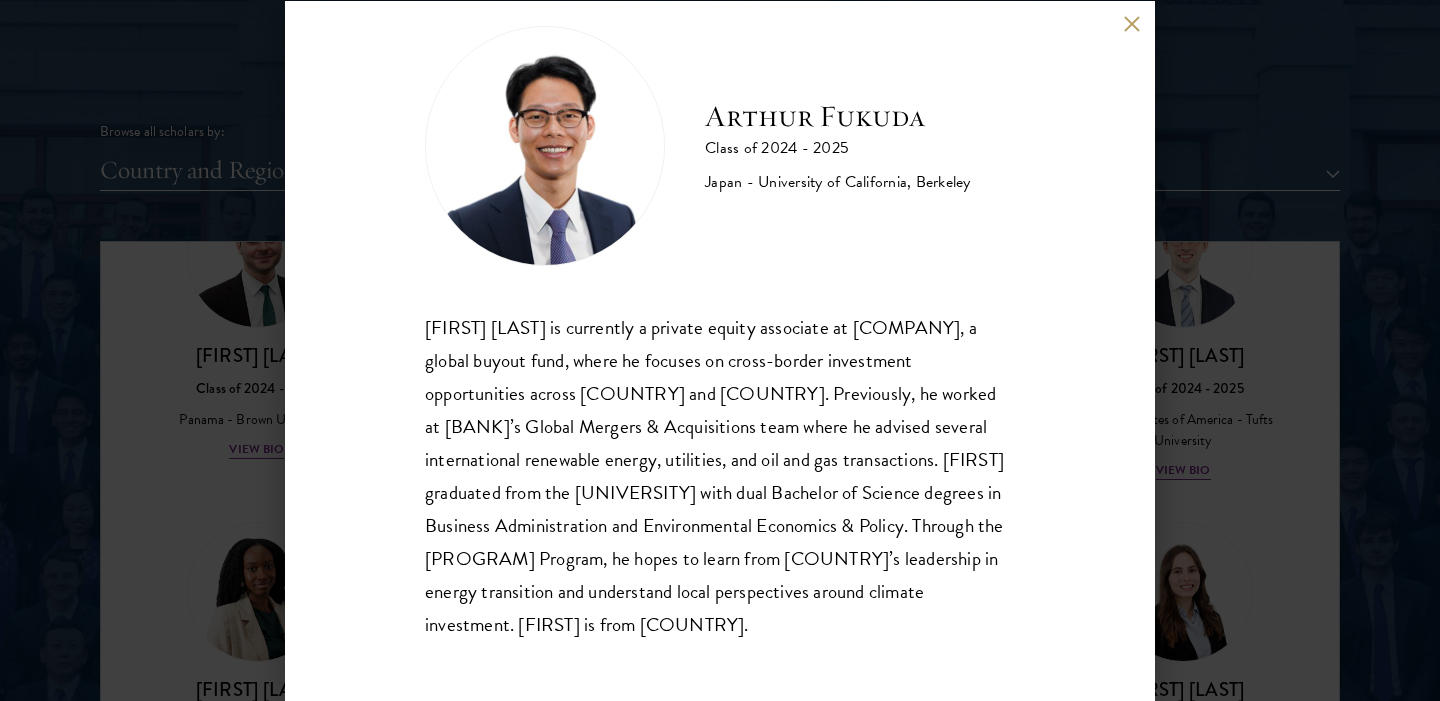 scroll, scrollTop: 35, scrollLeft: 0, axis: vertical 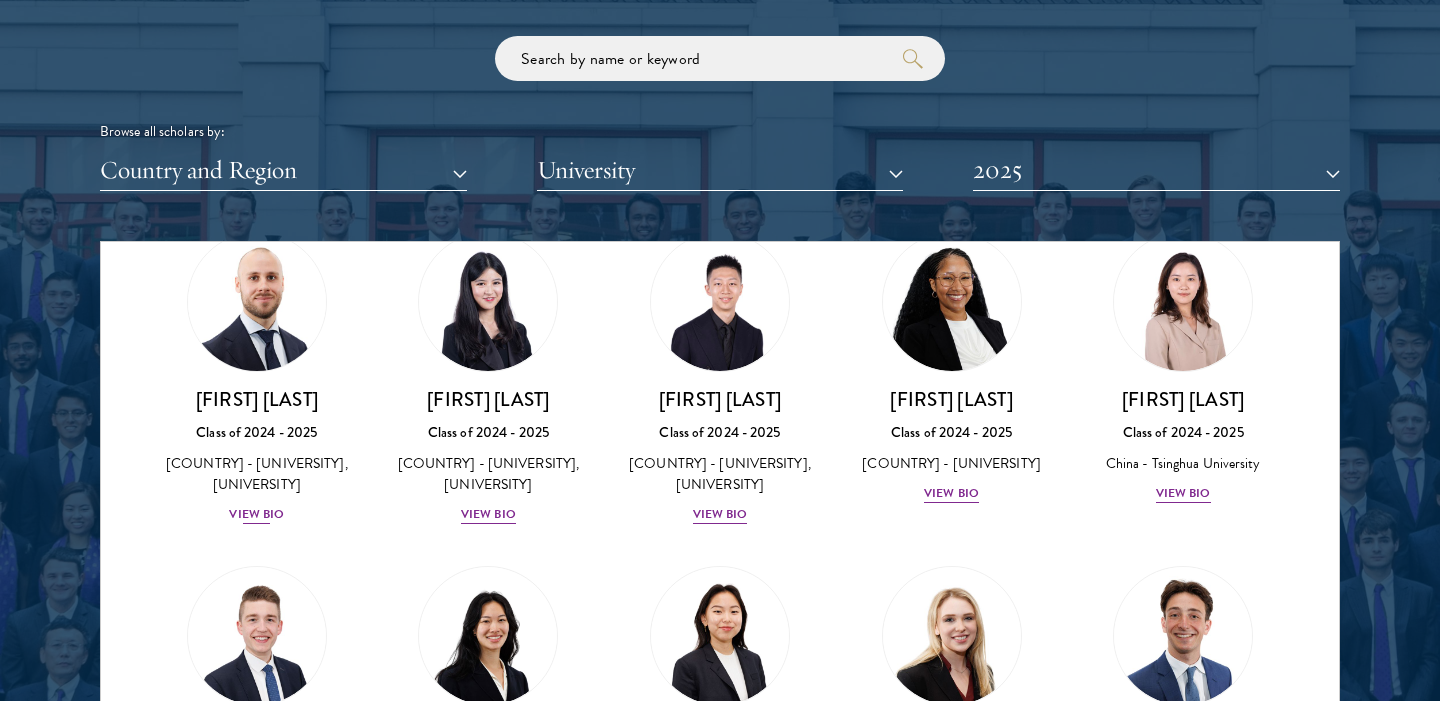 click on "View Bio" at bounding box center [256, 514] 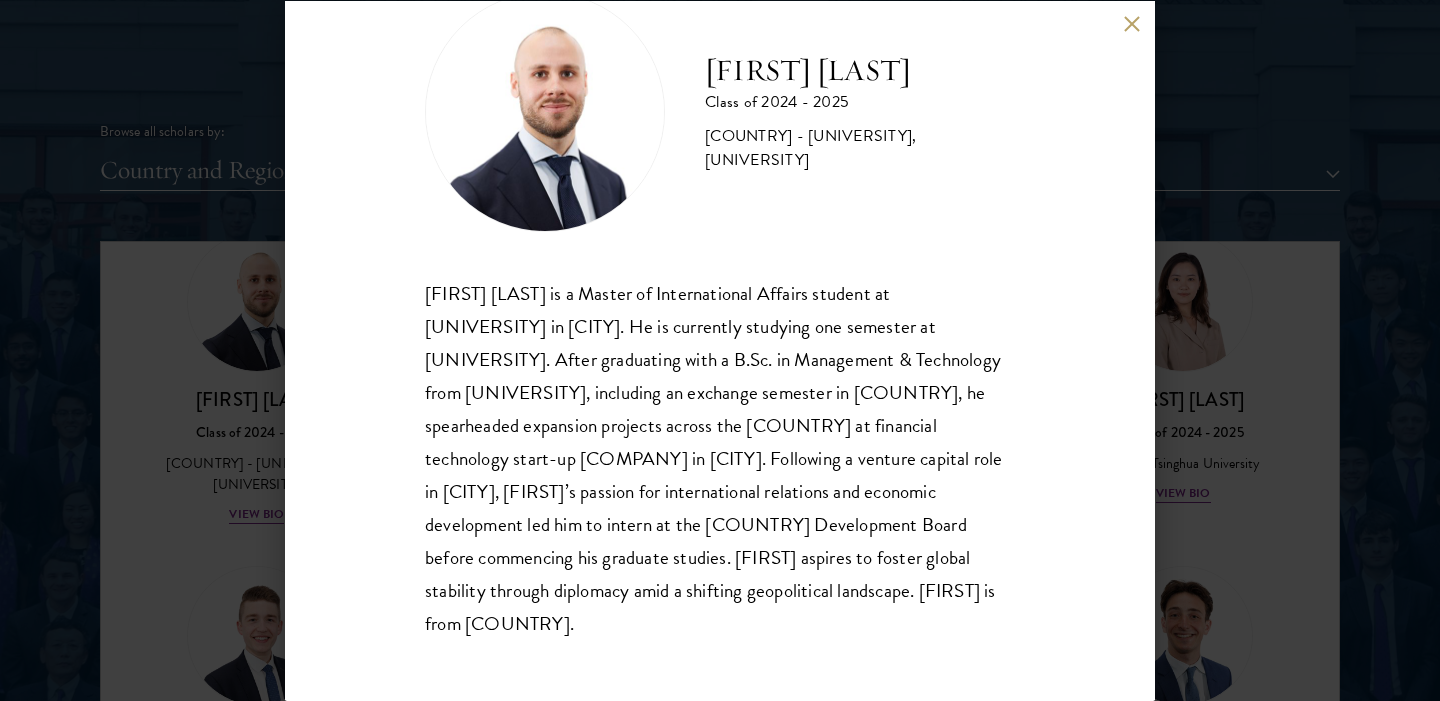 scroll, scrollTop: 70, scrollLeft: 0, axis: vertical 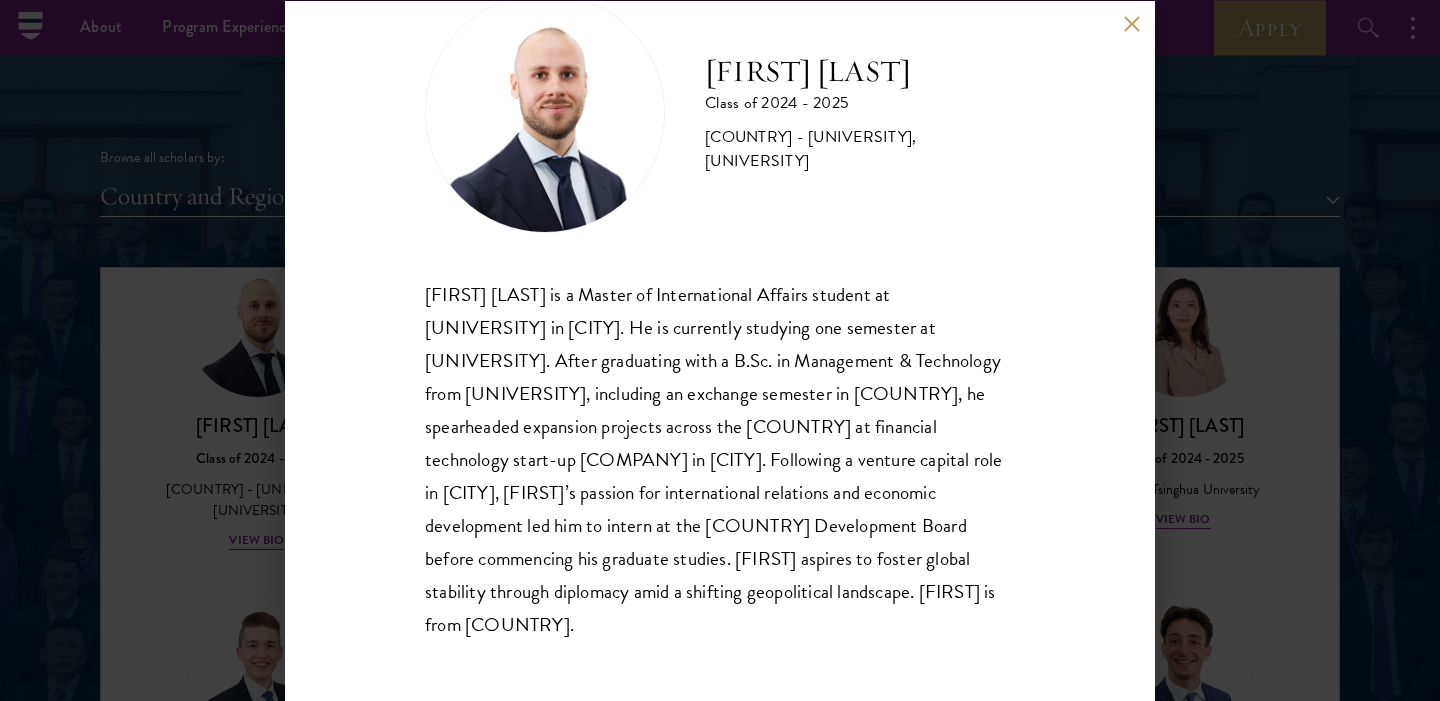 drag, startPoint x: 711, startPoint y: 58, endPoint x: 892, endPoint y: 89, distance: 183.63551 